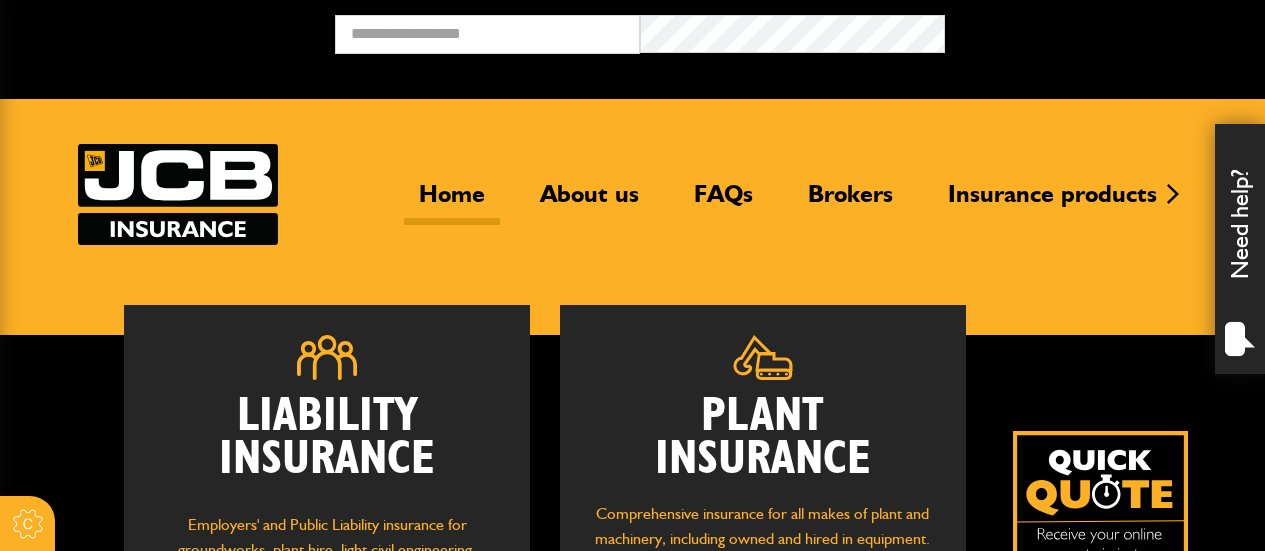 scroll, scrollTop: 0, scrollLeft: 0, axis: both 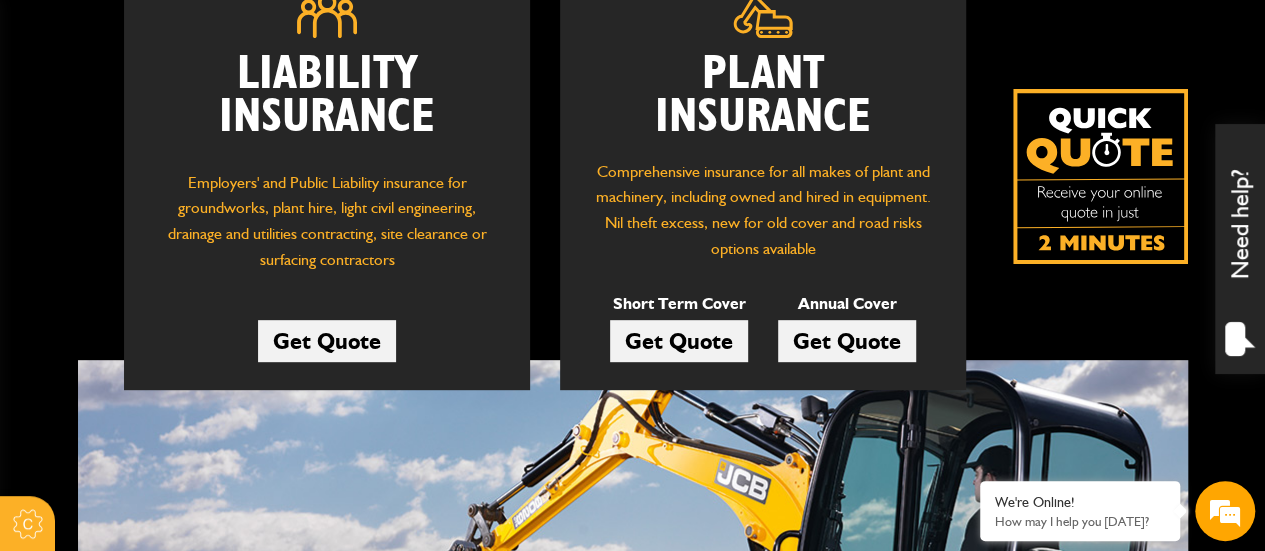 click on "Get Quote" at bounding box center [679, 341] 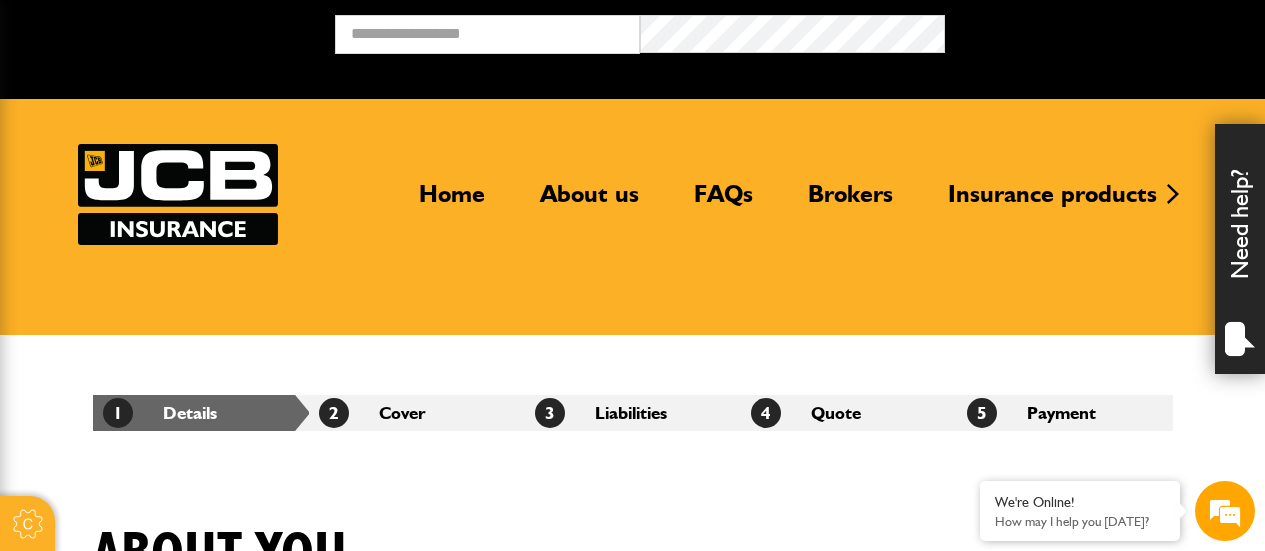 scroll, scrollTop: 0, scrollLeft: 0, axis: both 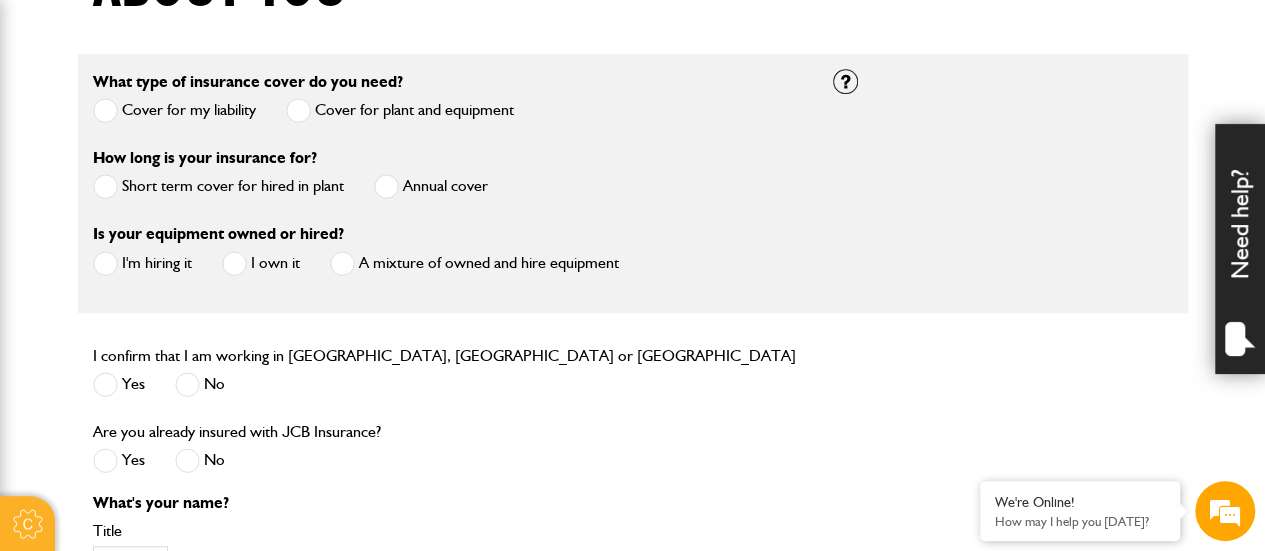 click at bounding box center [105, 186] 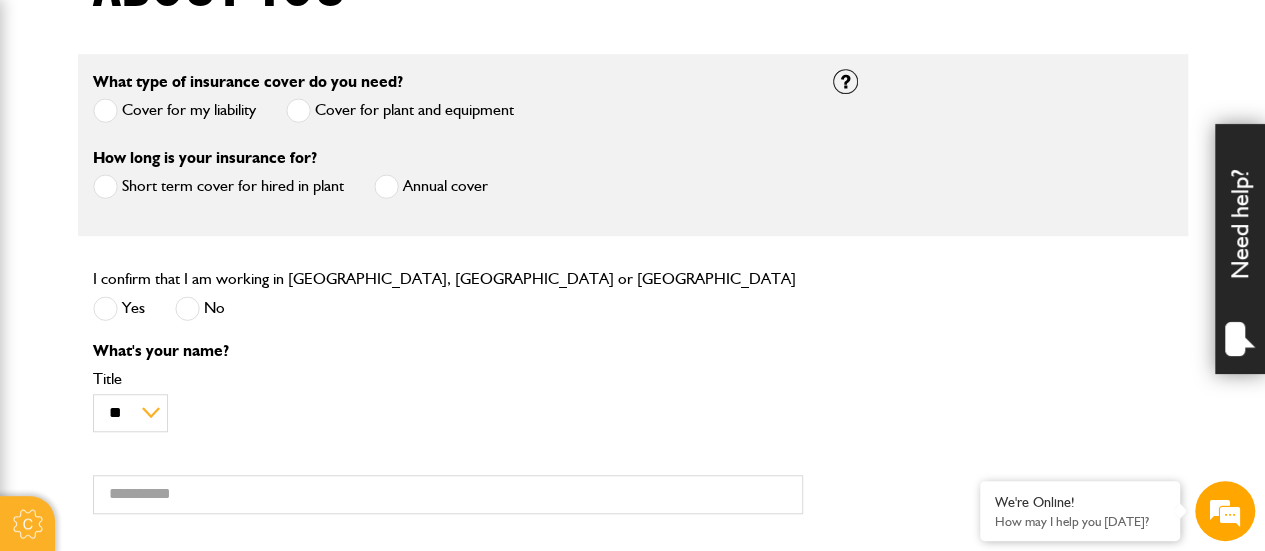 scroll, scrollTop: 0, scrollLeft: 0, axis: both 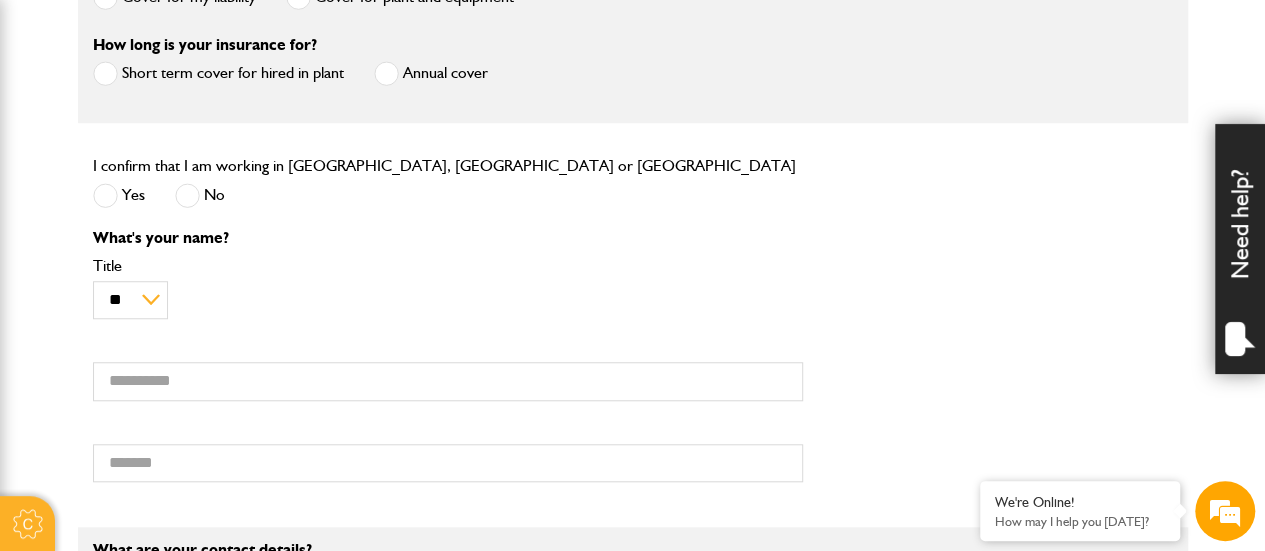 click at bounding box center (105, 195) 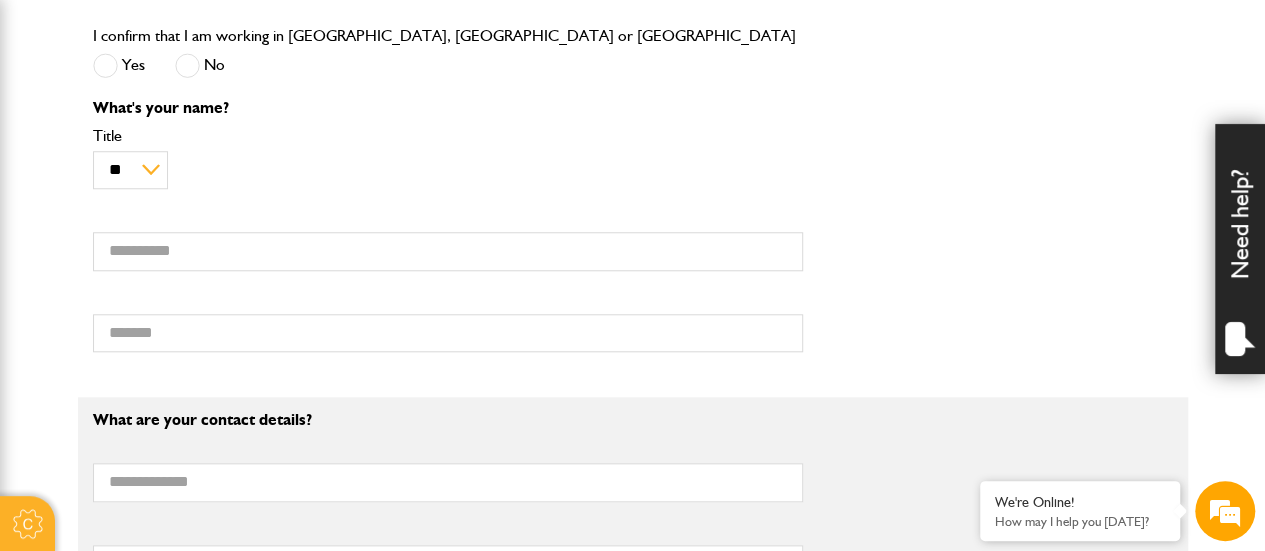 scroll, scrollTop: 881, scrollLeft: 0, axis: vertical 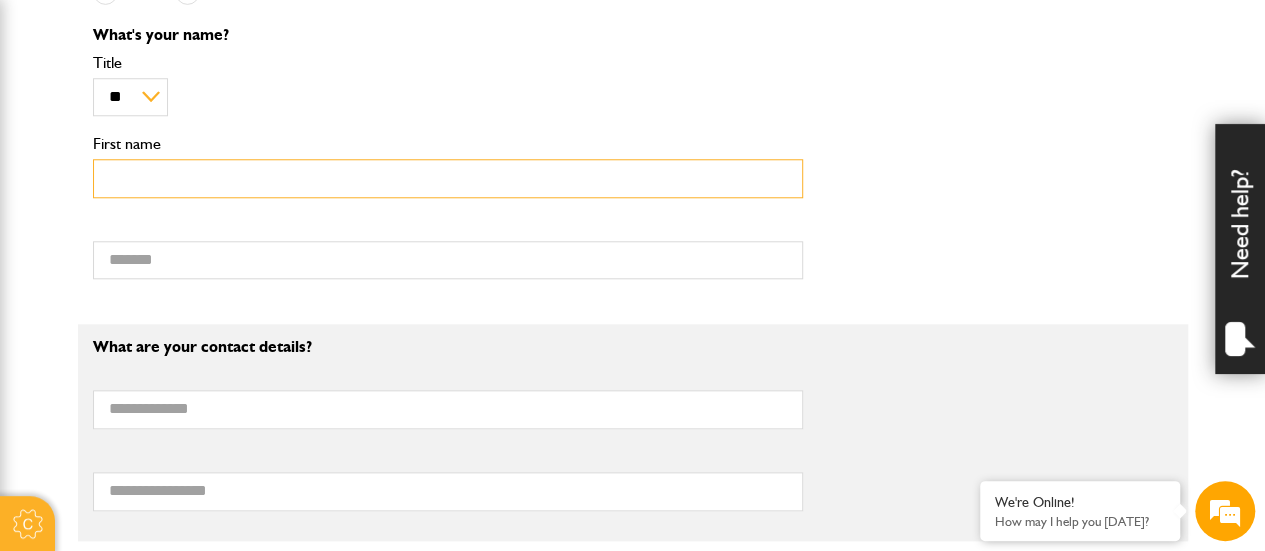 click on "First name" at bounding box center [448, 178] 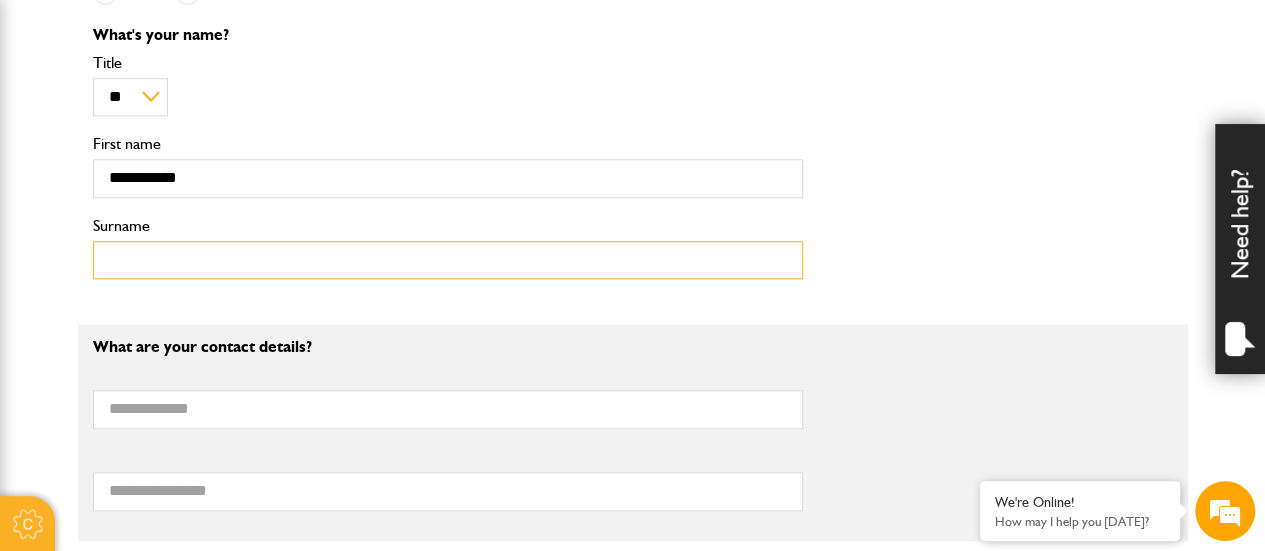 click on "Surname" at bounding box center [448, 260] 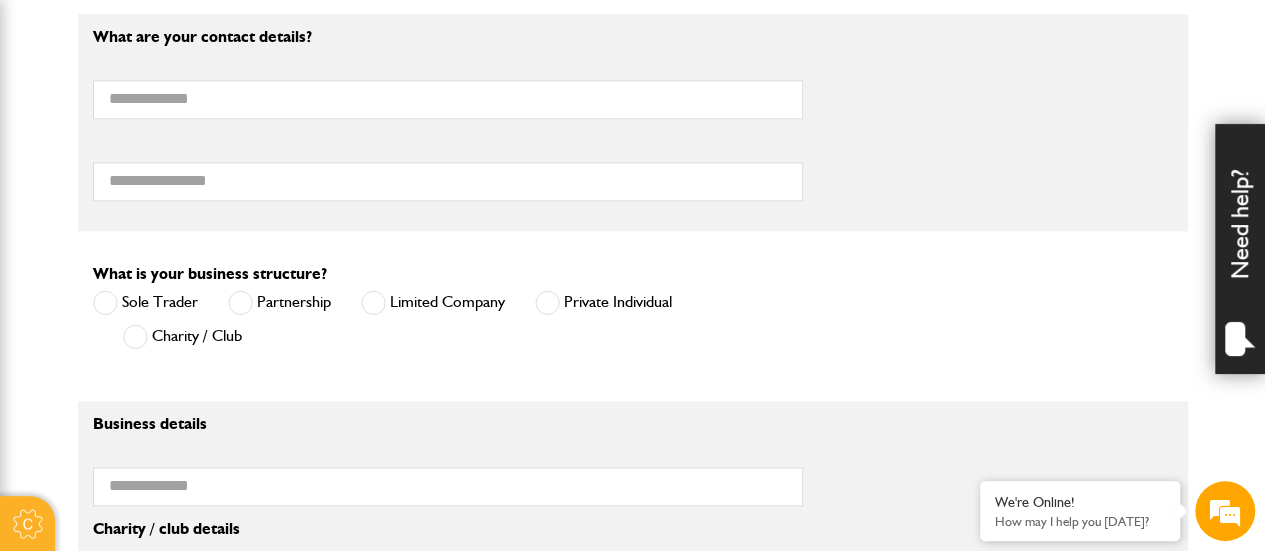 scroll, scrollTop: 1167, scrollLeft: 0, axis: vertical 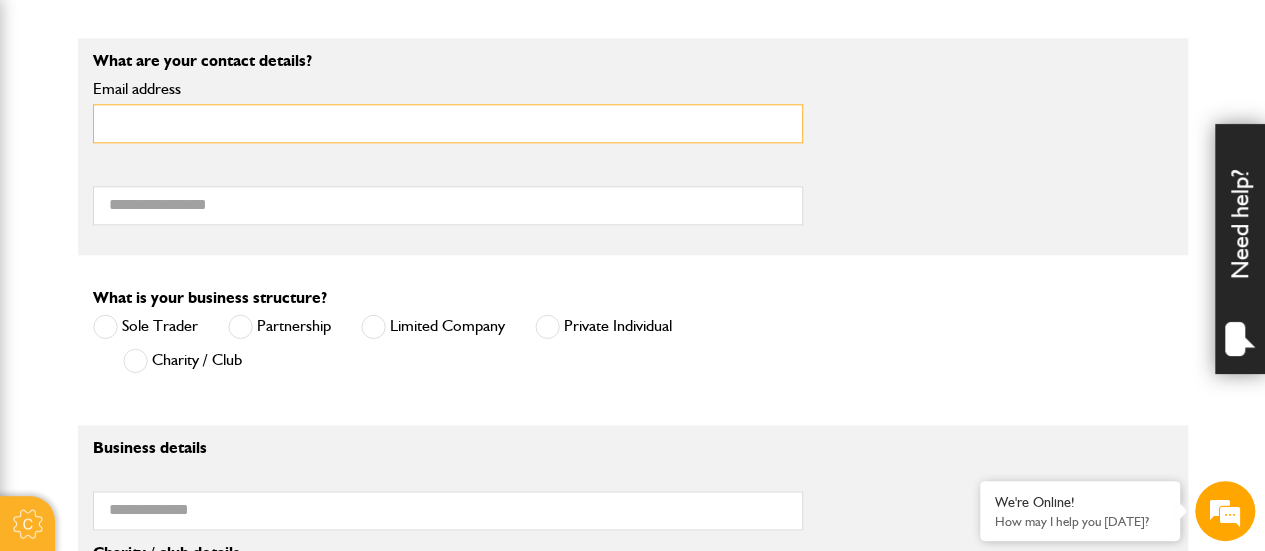 click on "Email address" at bounding box center (448, 123) 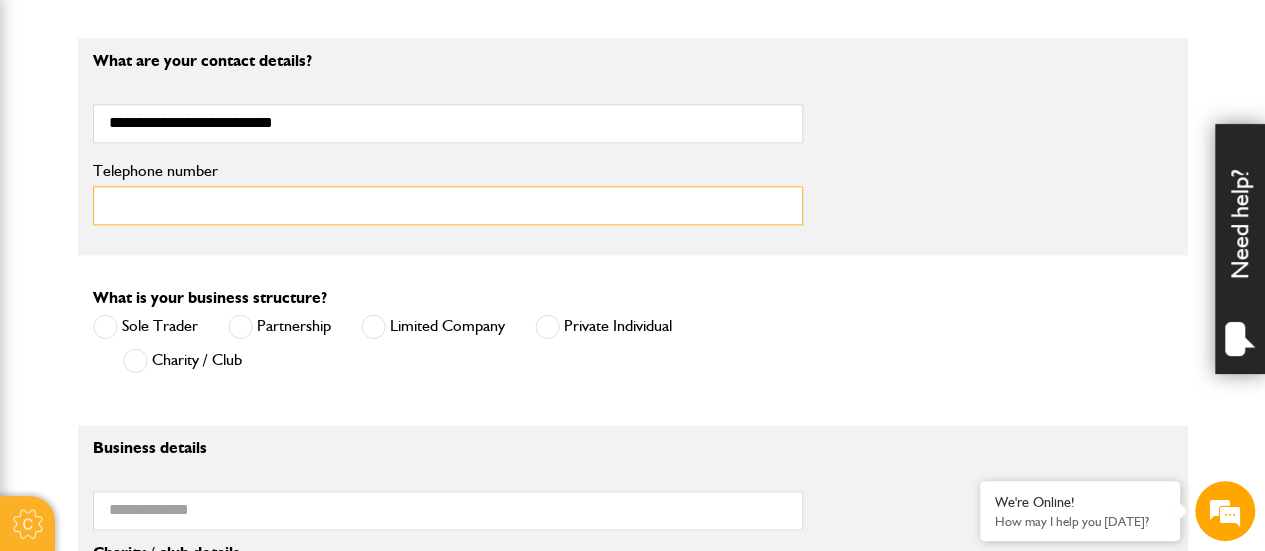 click on "Telephone number" at bounding box center (448, 205) 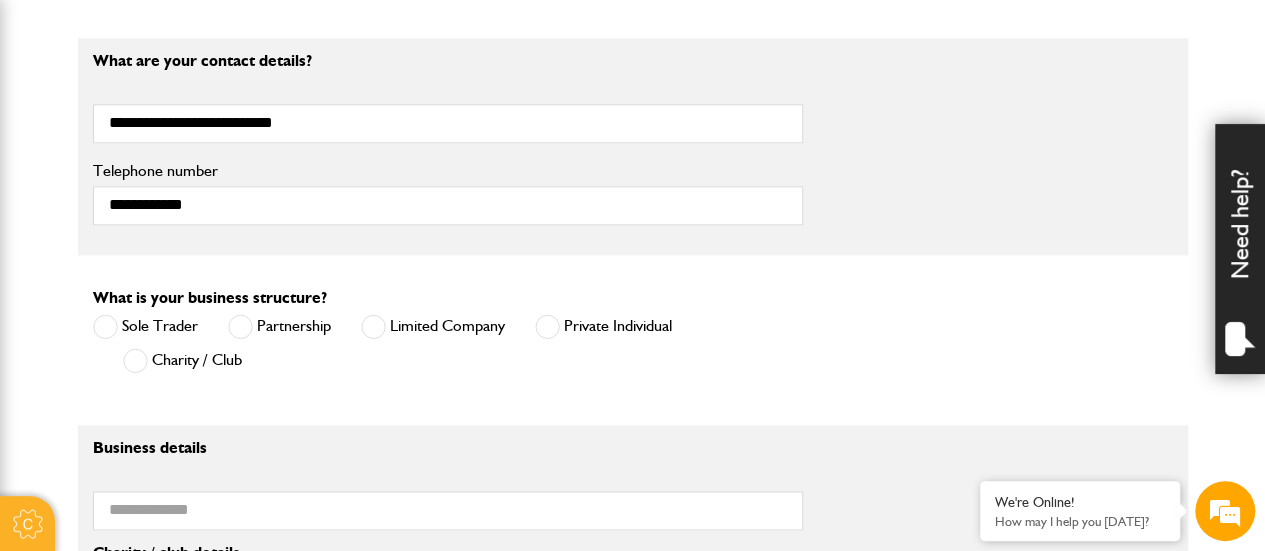 click at bounding box center (547, 326) 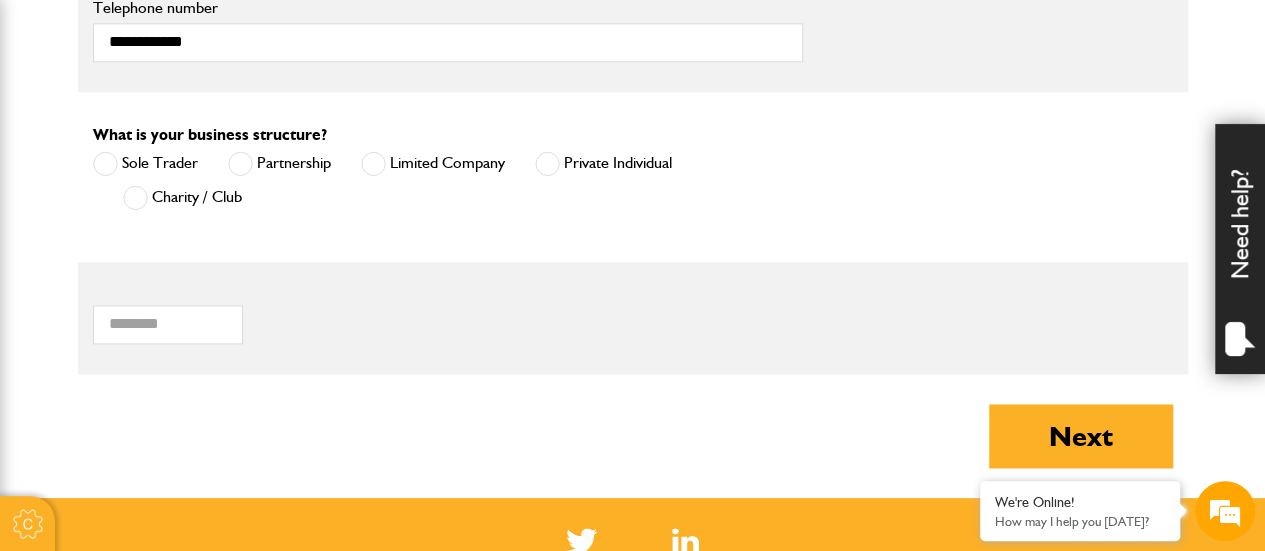 scroll, scrollTop: 1326, scrollLeft: 0, axis: vertical 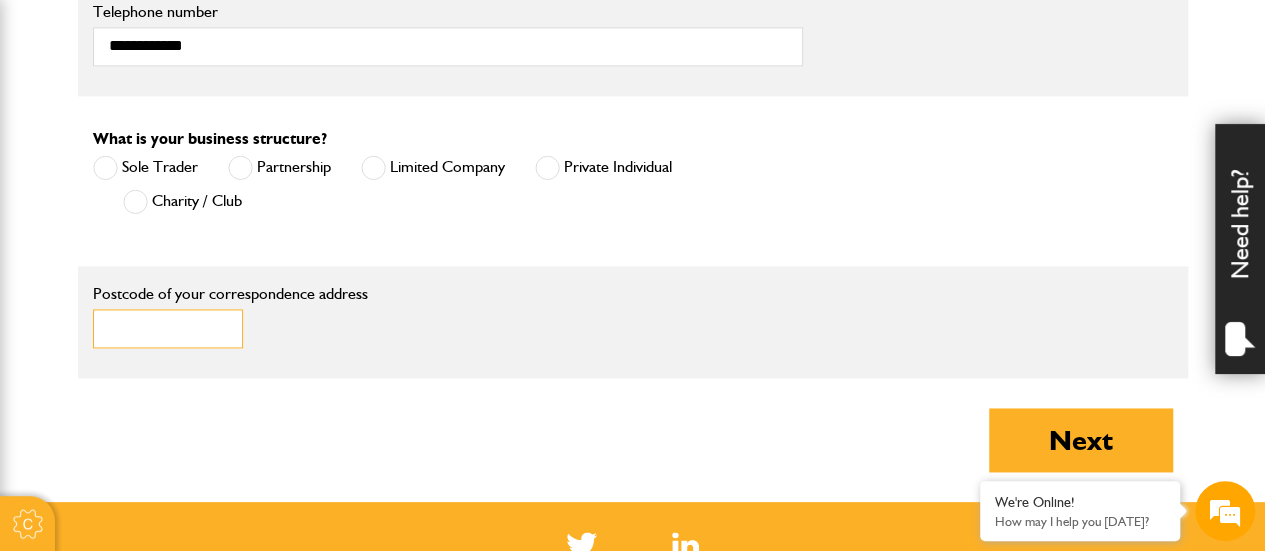 click on "Postcode of your correspondence address" at bounding box center [168, 328] 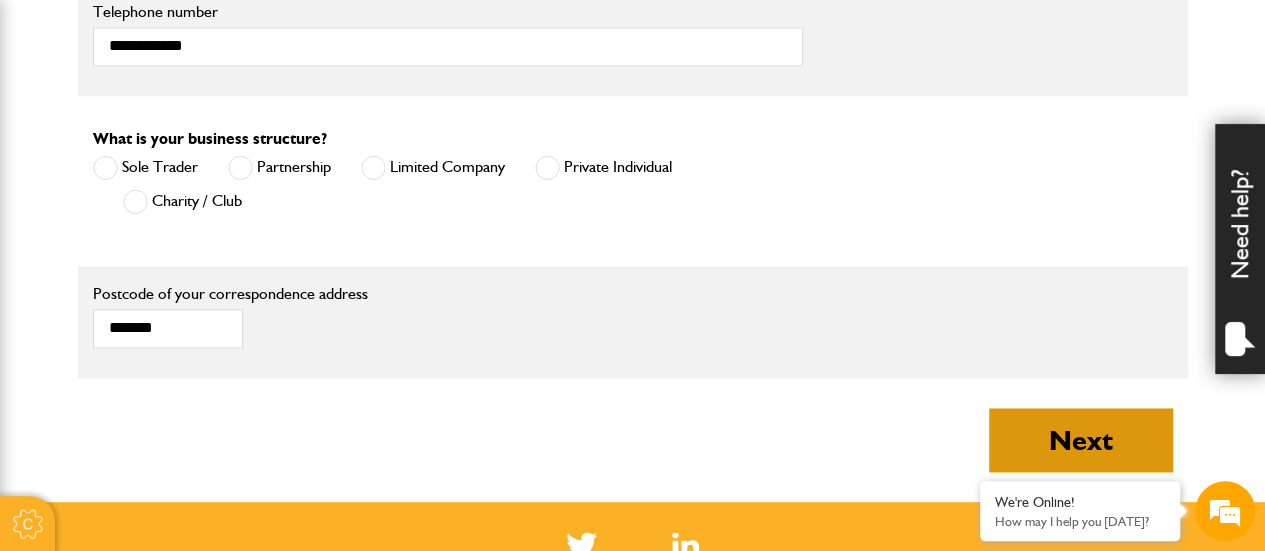 click on "Next" at bounding box center (1081, 440) 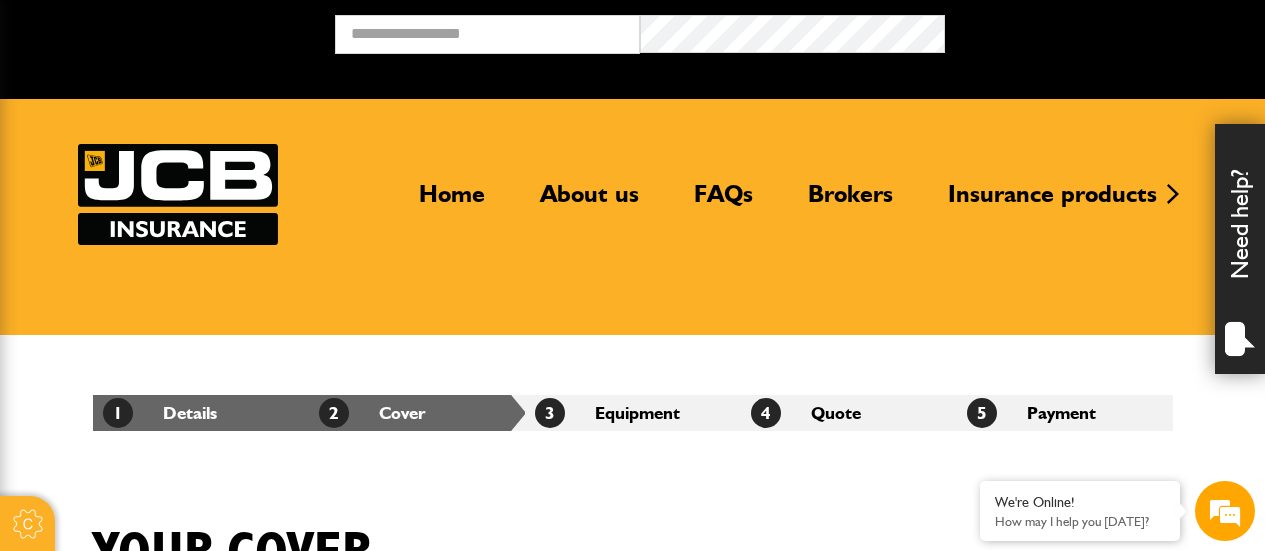 scroll, scrollTop: 0, scrollLeft: 0, axis: both 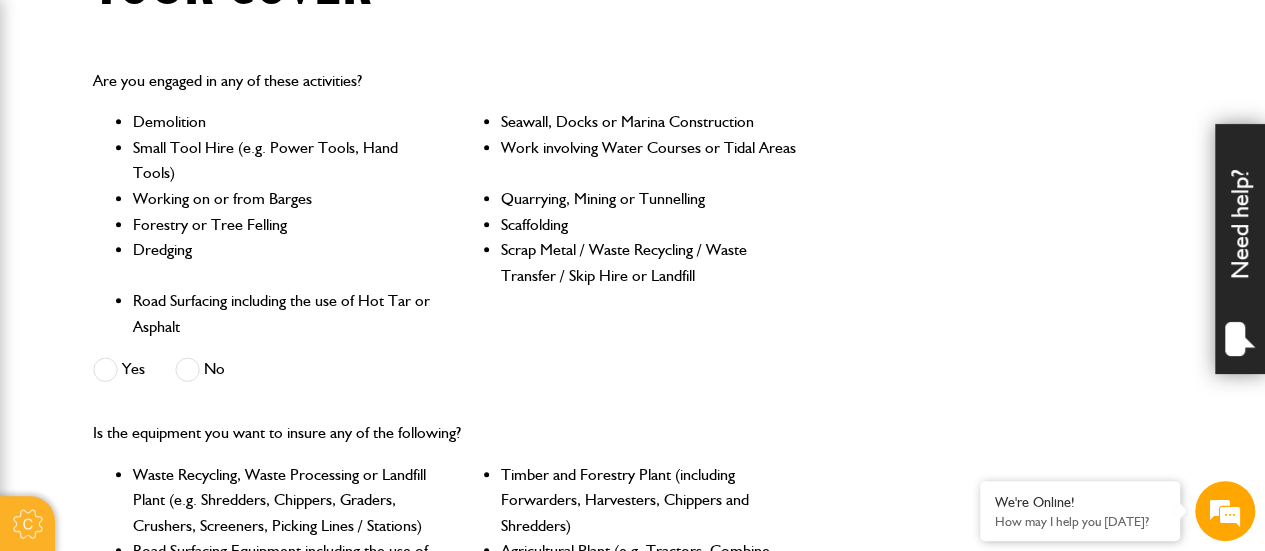 click at bounding box center [187, 369] 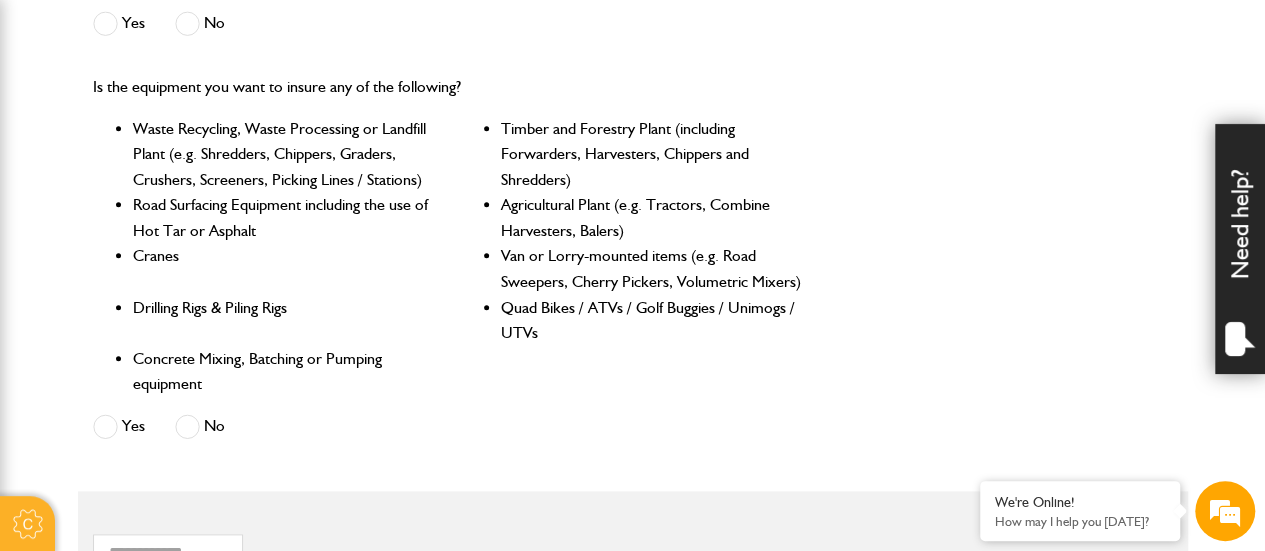 scroll, scrollTop: 932, scrollLeft: 0, axis: vertical 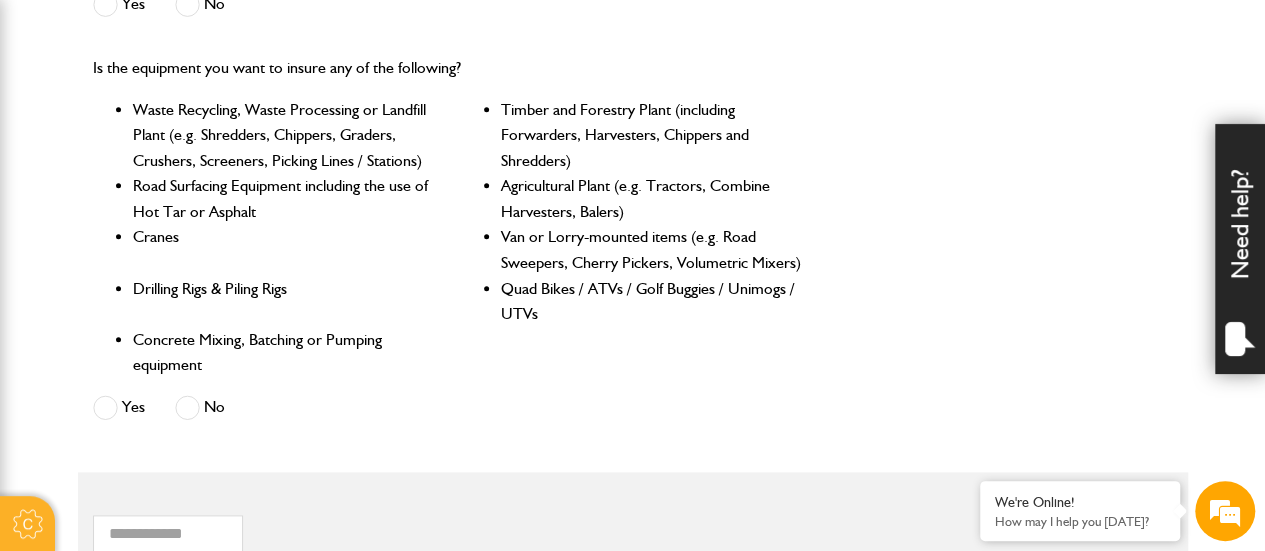 click at bounding box center (187, 407) 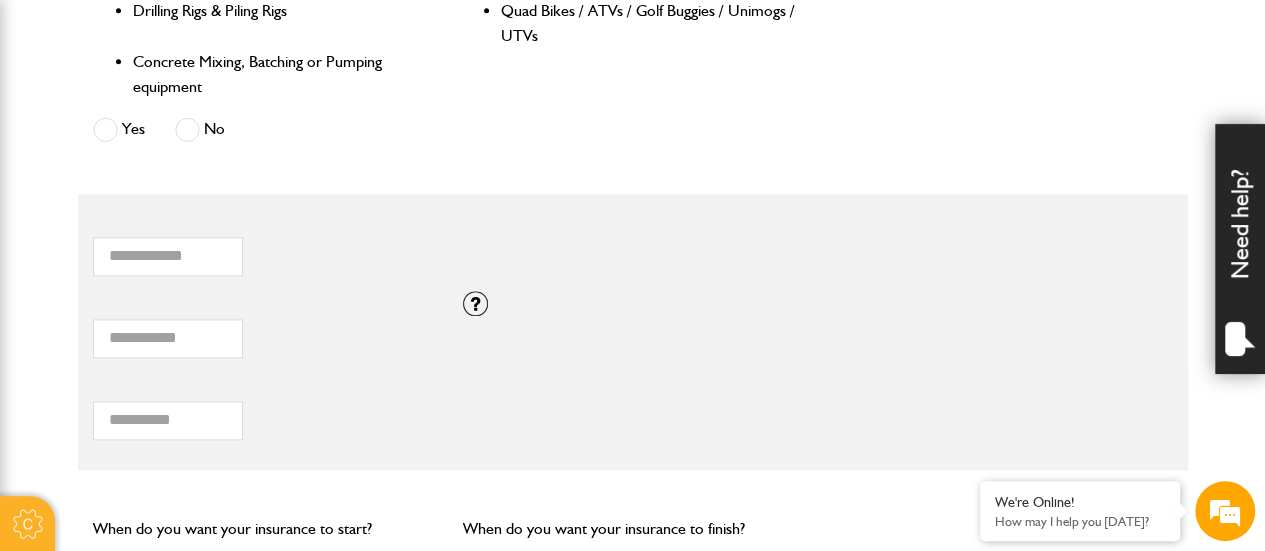 scroll, scrollTop: 1217, scrollLeft: 0, axis: vertical 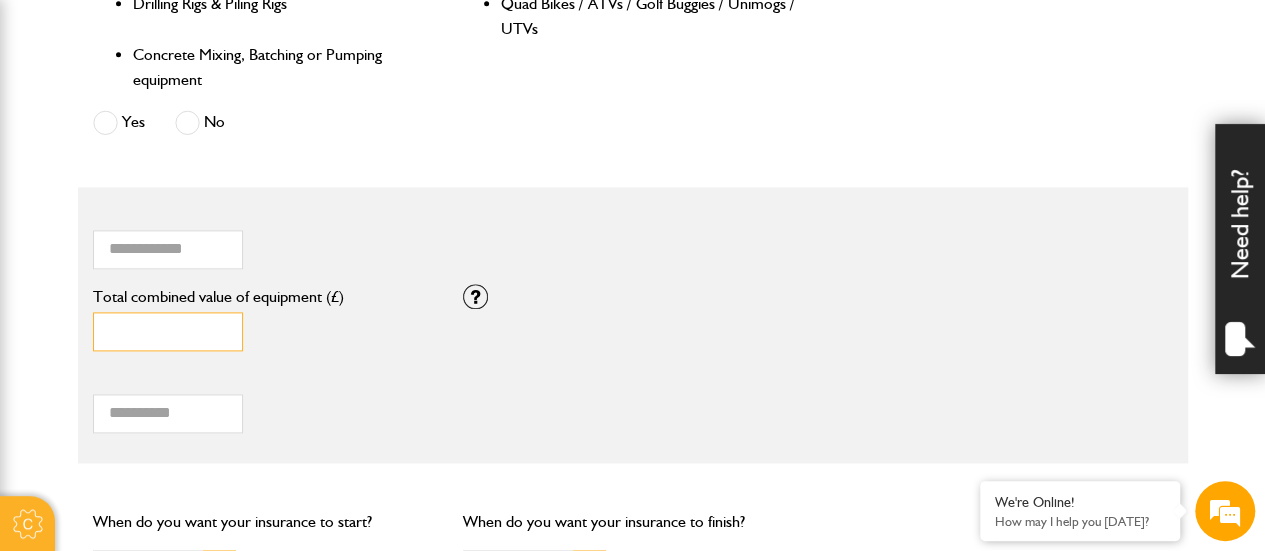 drag, startPoint x: 173, startPoint y: 325, endPoint x: 109, endPoint y: 329, distance: 64.12488 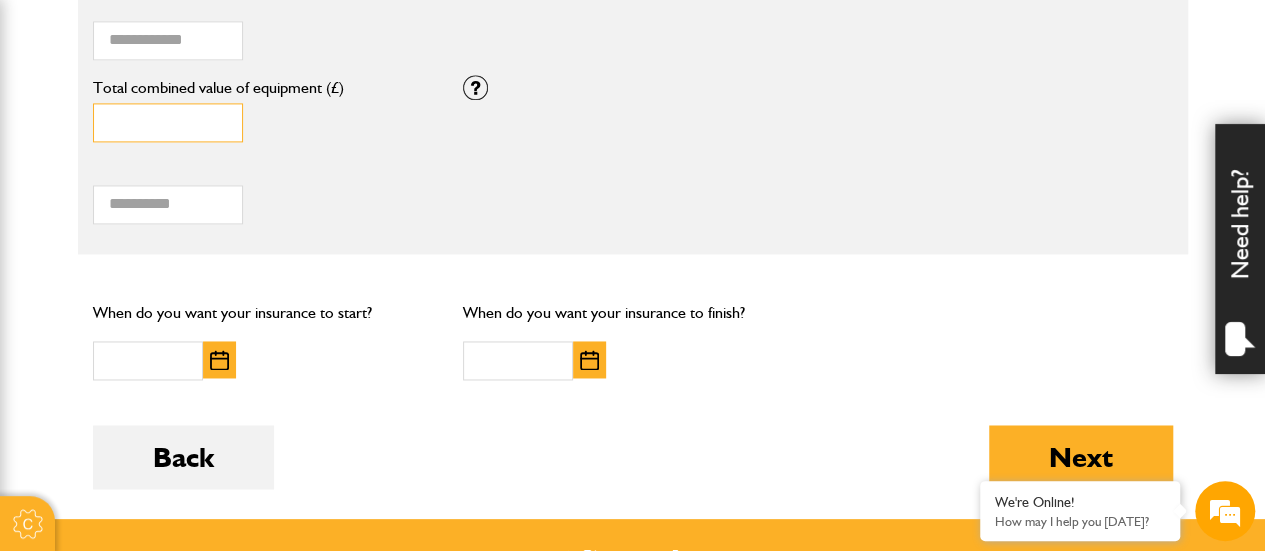 scroll, scrollTop: 1430, scrollLeft: 0, axis: vertical 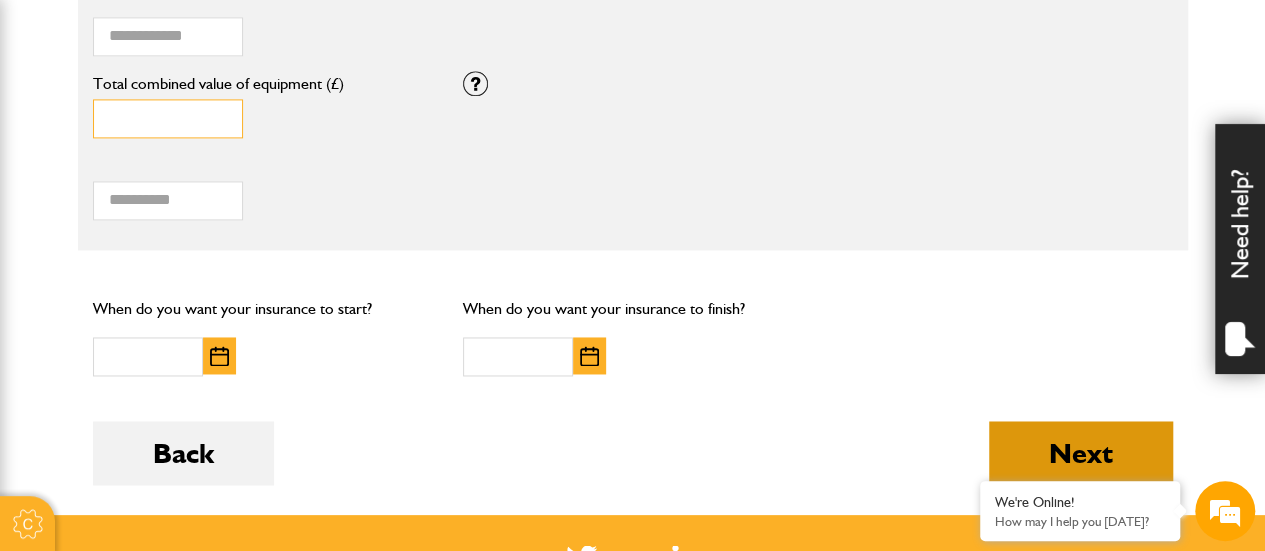type on "****" 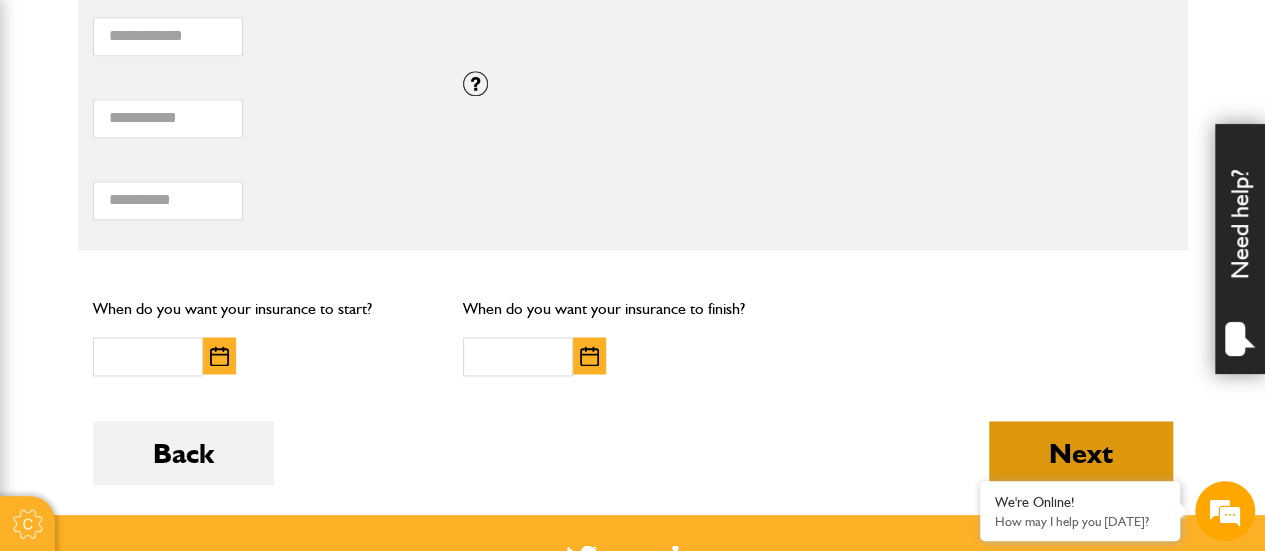 click on "Next" at bounding box center [1081, 453] 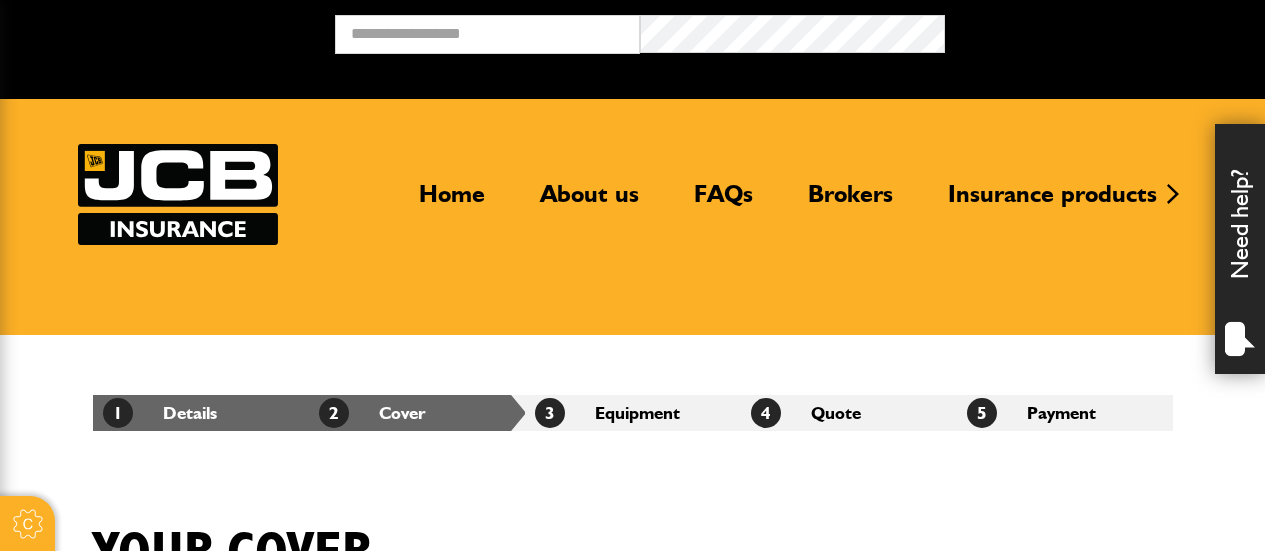 scroll, scrollTop: 0, scrollLeft: 0, axis: both 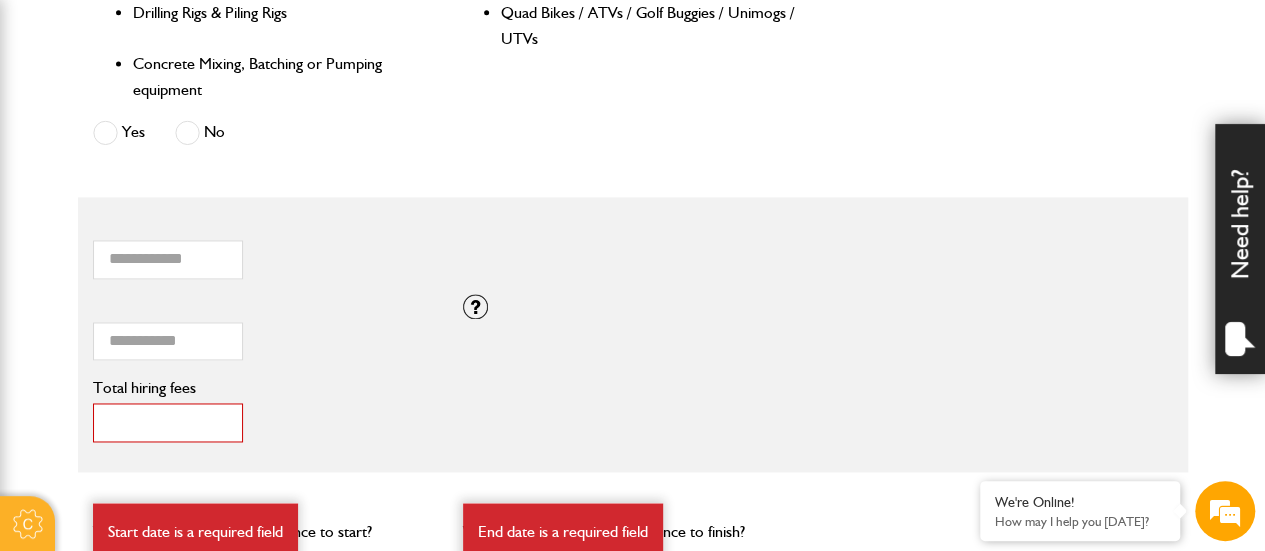 click on "*" at bounding box center (168, 422) 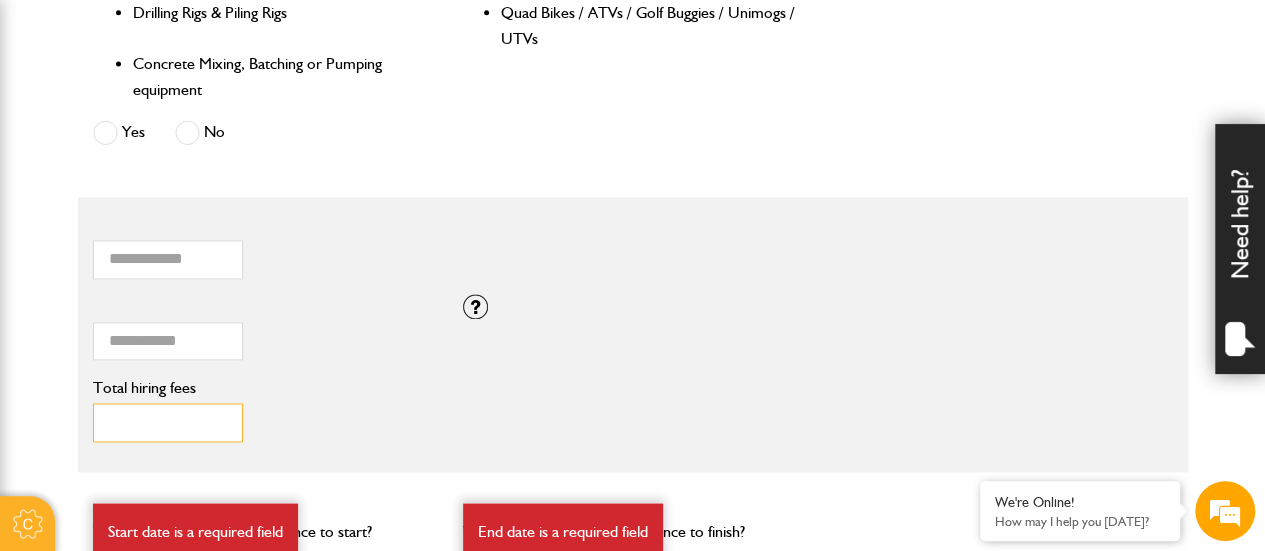type on "*" 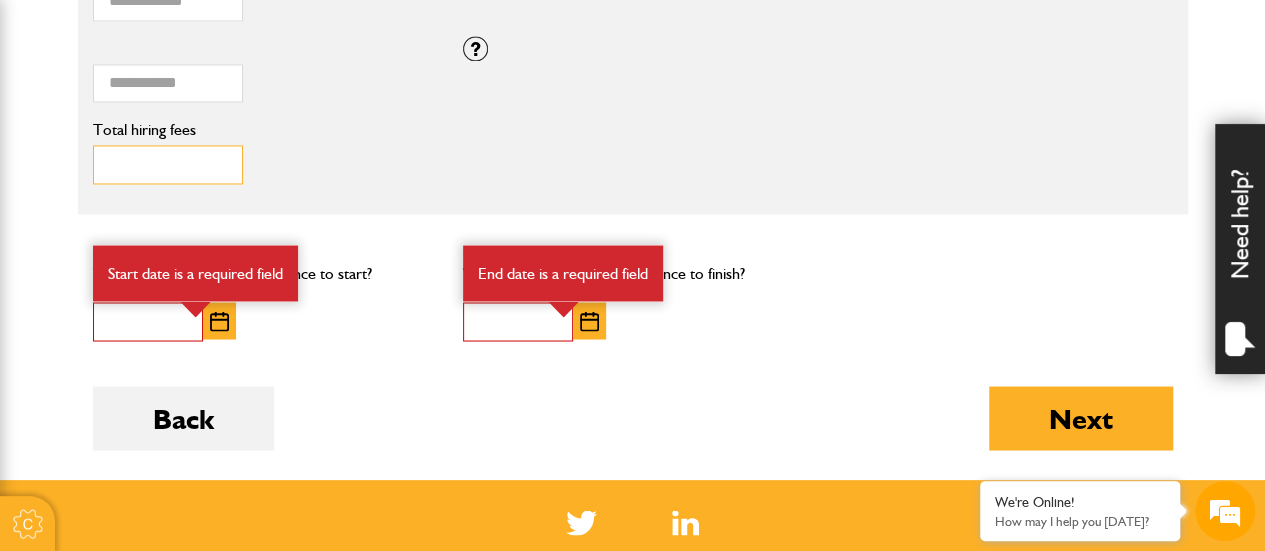 scroll, scrollTop: 1655, scrollLeft: 0, axis: vertical 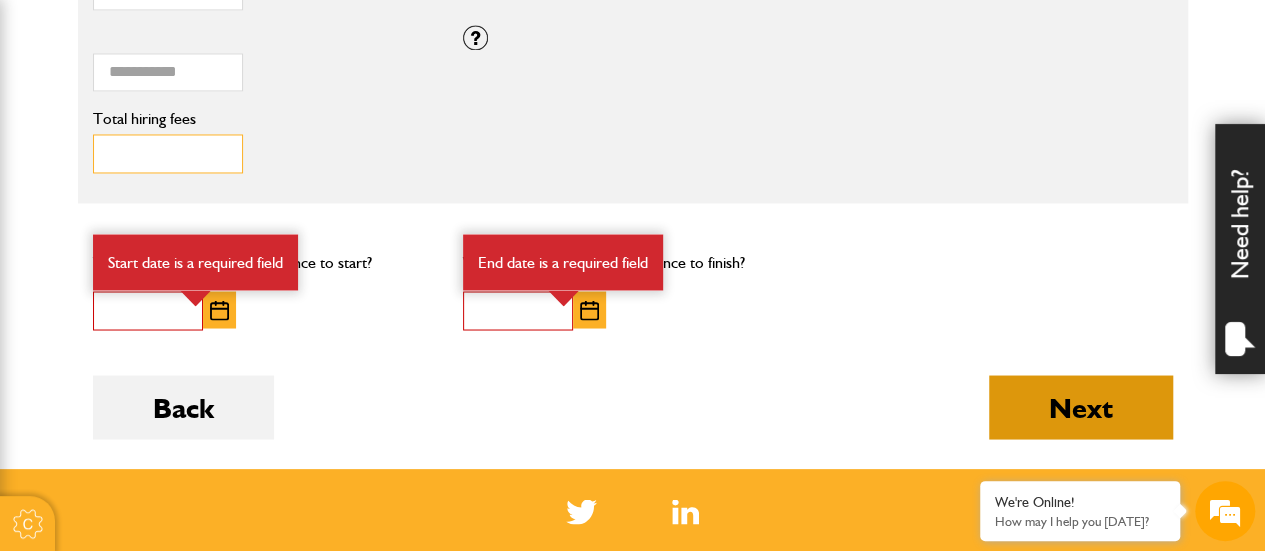type on "***" 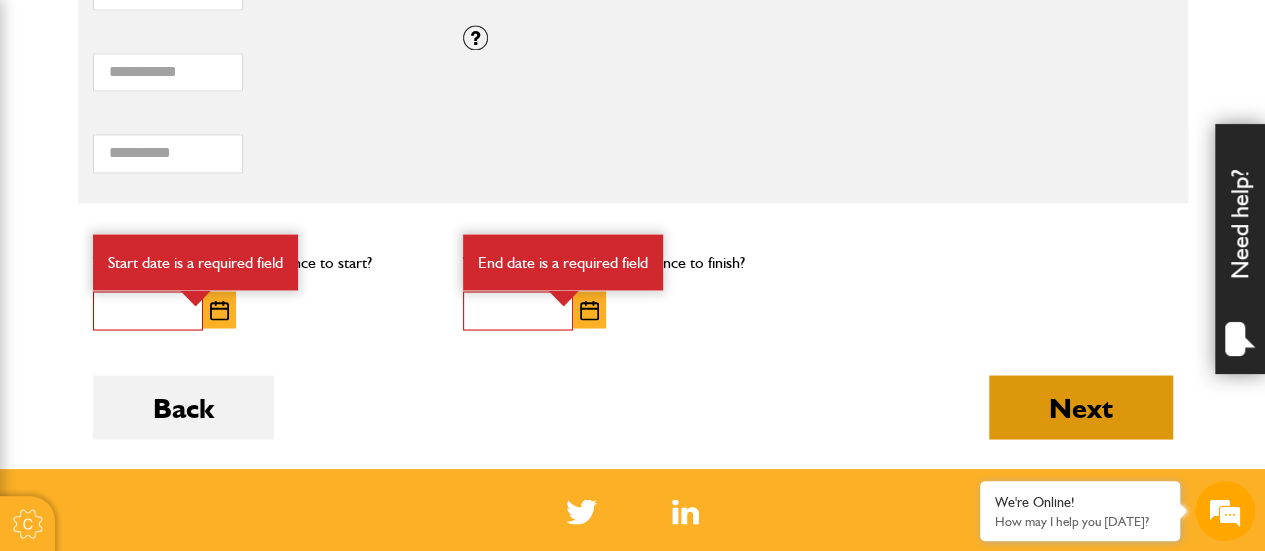 click on "Next" at bounding box center [1081, 407] 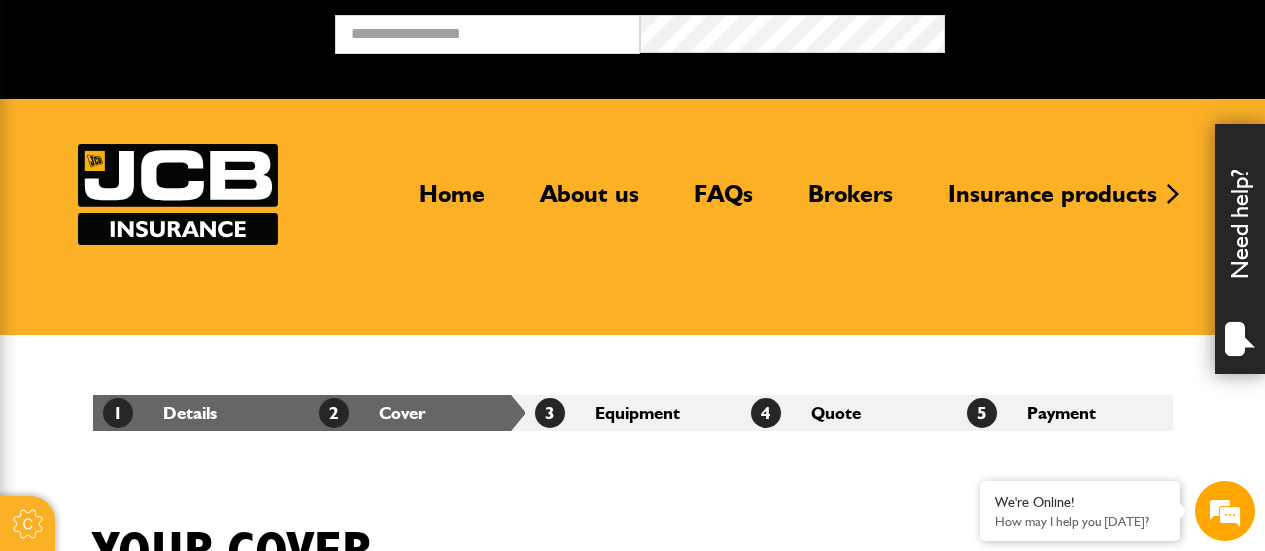 scroll, scrollTop: 0, scrollLeft: 0, axis: both 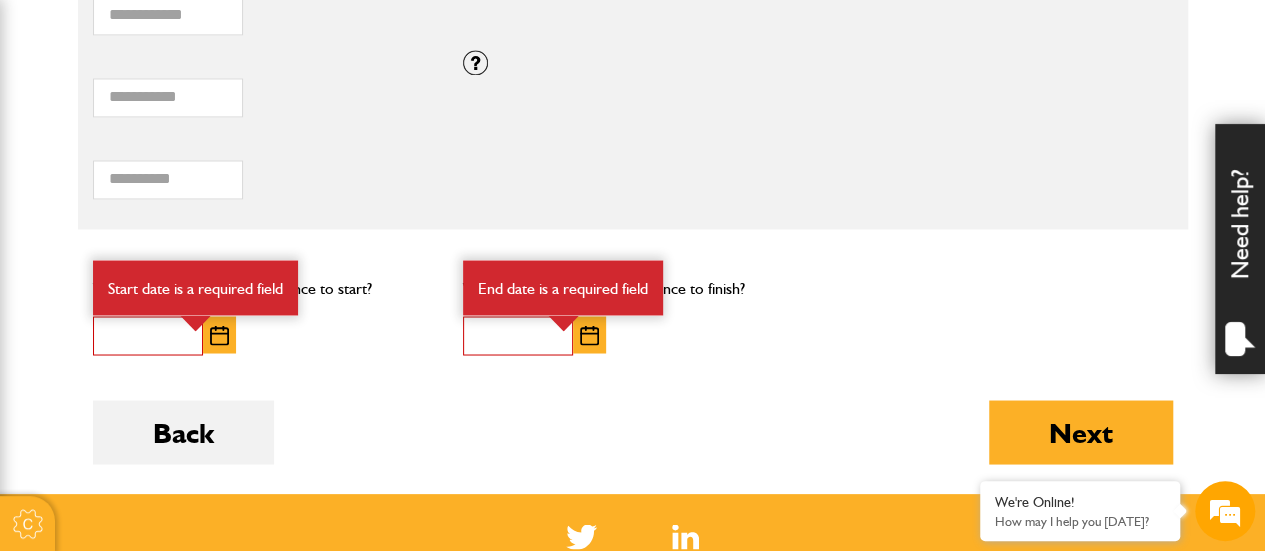 click at bounding box center (219, 335) 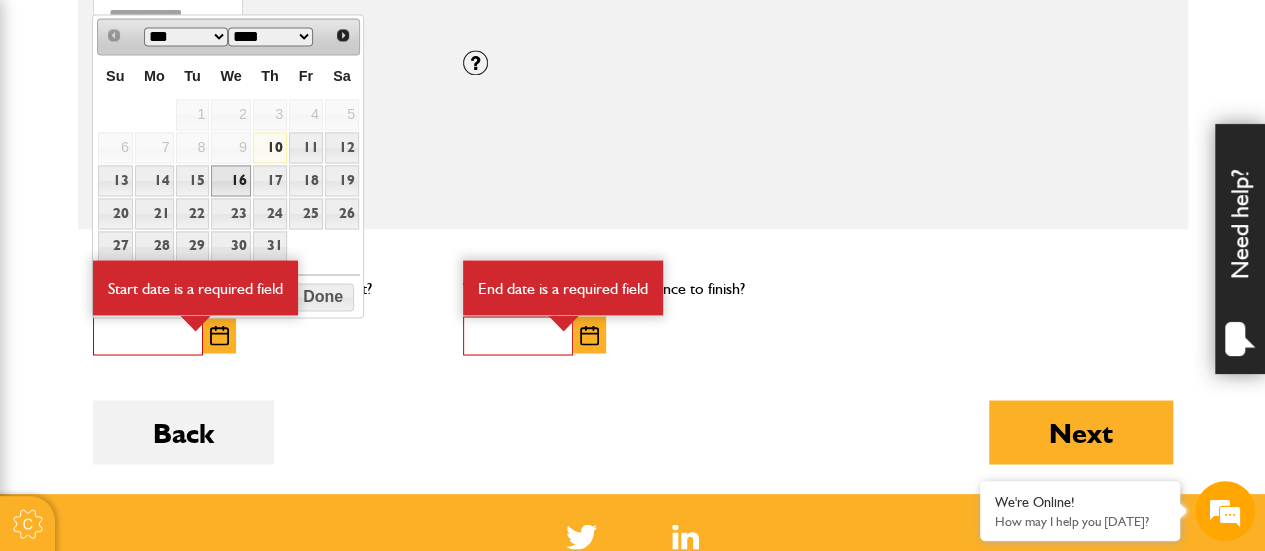 click on "16" at bounding box center (230, 180) 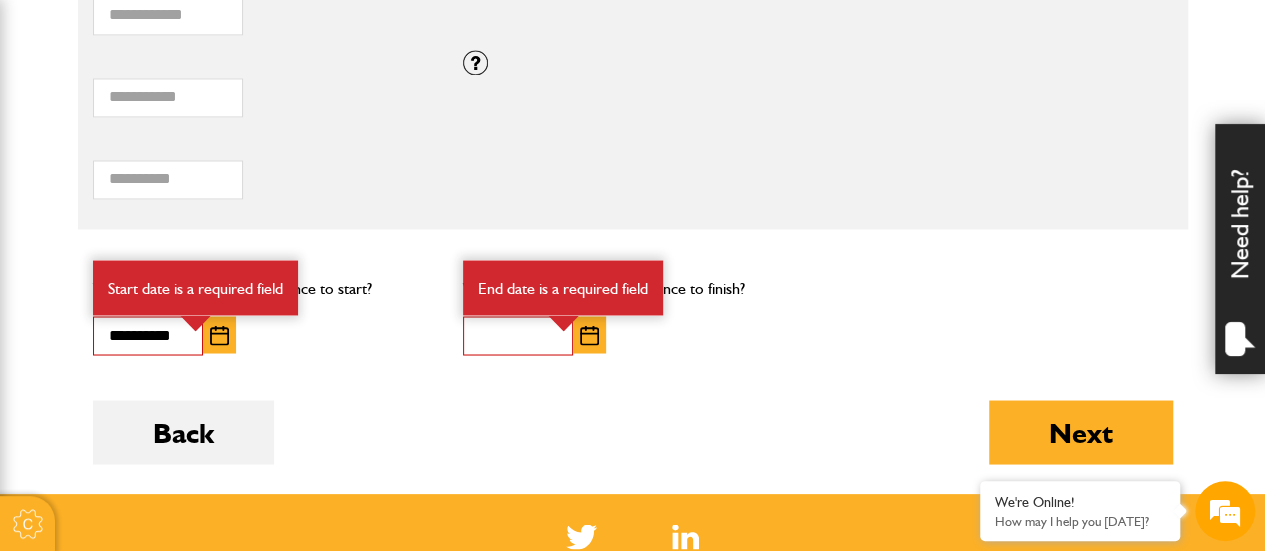 scroll, scrollTop: 0, scrollLeft: 0, axis: both 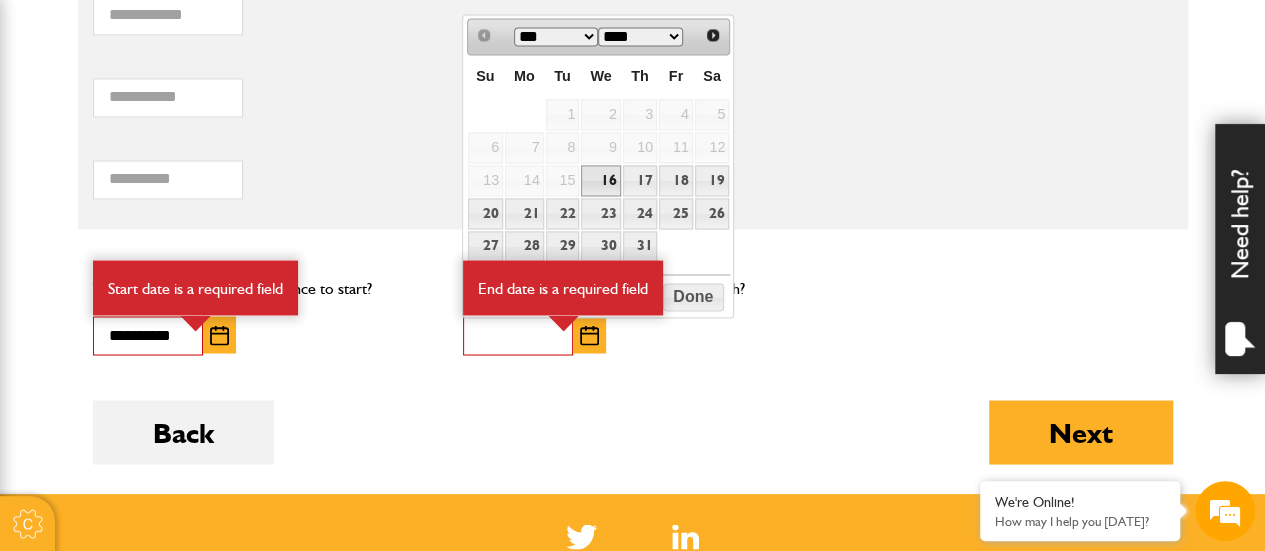 click on "16" at bounding box center (600, 180) 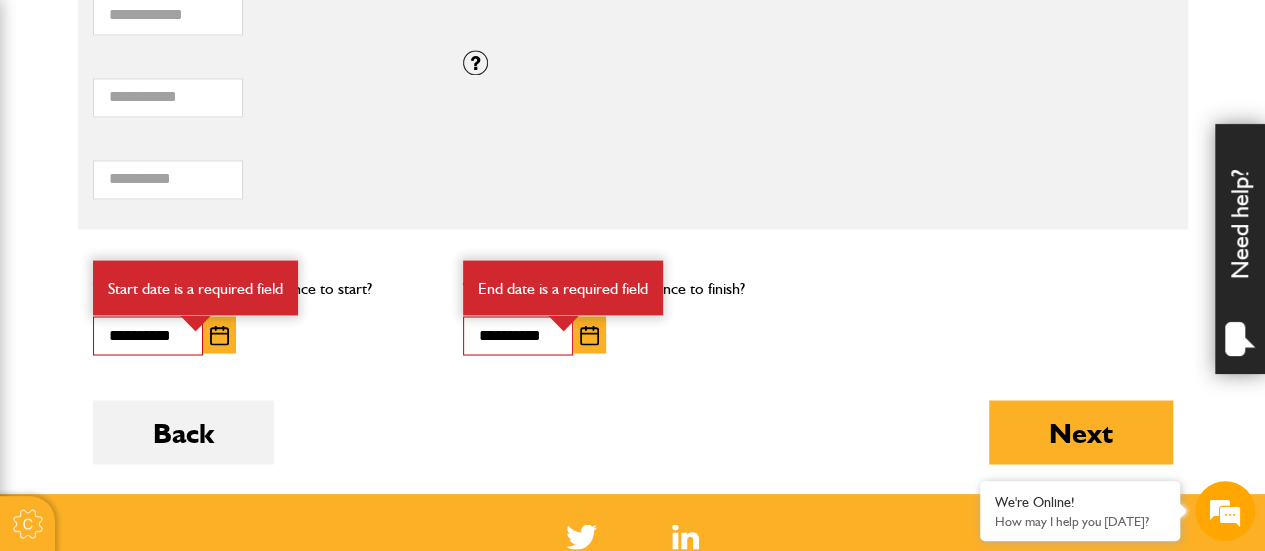 click on "Do you need more than £5,000,000 of liability cover?
Yes
No
Which of these activities are you involved with?
Plant hire only
Groundworks only
Plant hire and groundworks
Please indicate the proportion of time typically spent on ground works and plant hire:
Ground works
100%
0%   Plant hire
Are you engaged in any of these activities?
Demolition
Seawall, Docks or Marina Construction
Small Tool Hire (e.g. Power Tools, Hand Tools)
Work involving Water Courses or Tidal Areas
Working on or from Barges
Quarrying, Mining or Tunnelling
Forestry or Tree Felling
Scaffolding
Dredging
Scrap Metal / Waste Recycling / Waste Transfer / Skip Hire or Landfill
Road Surfacing including the use of Hot Tar or Asphalt
Yes
No
Is the equipment you want to insure any of the following?
Timber and Forestry Plant (including Forwarders, Harvesters, Chippers and Shredders)
Cranes" at bounding box center (633, -170) 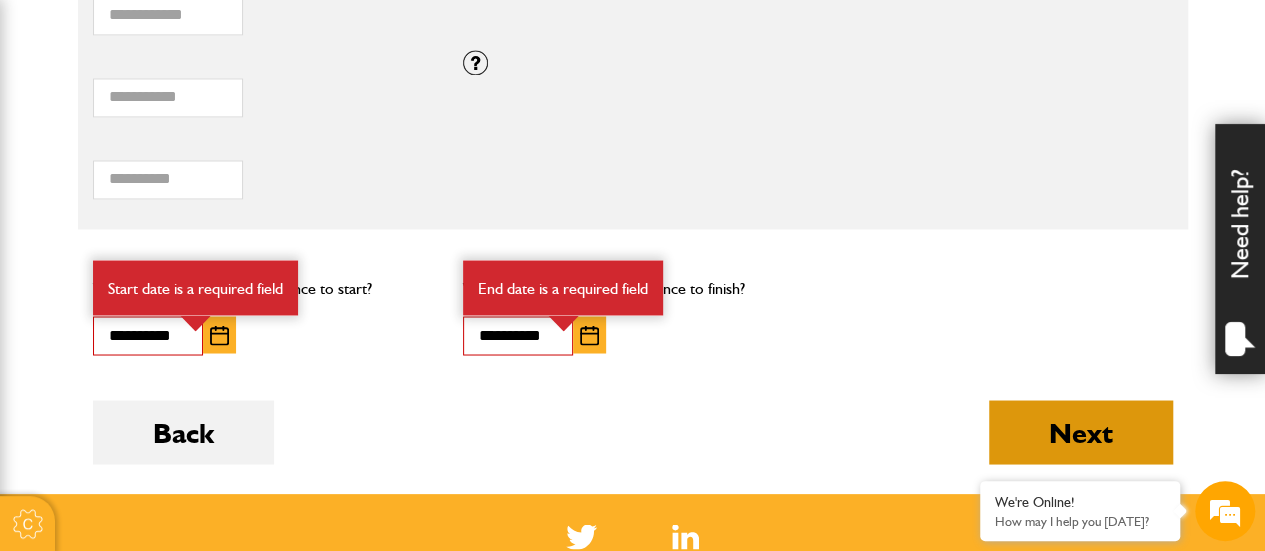 click on "Next" at bounding box center (1081, 432) 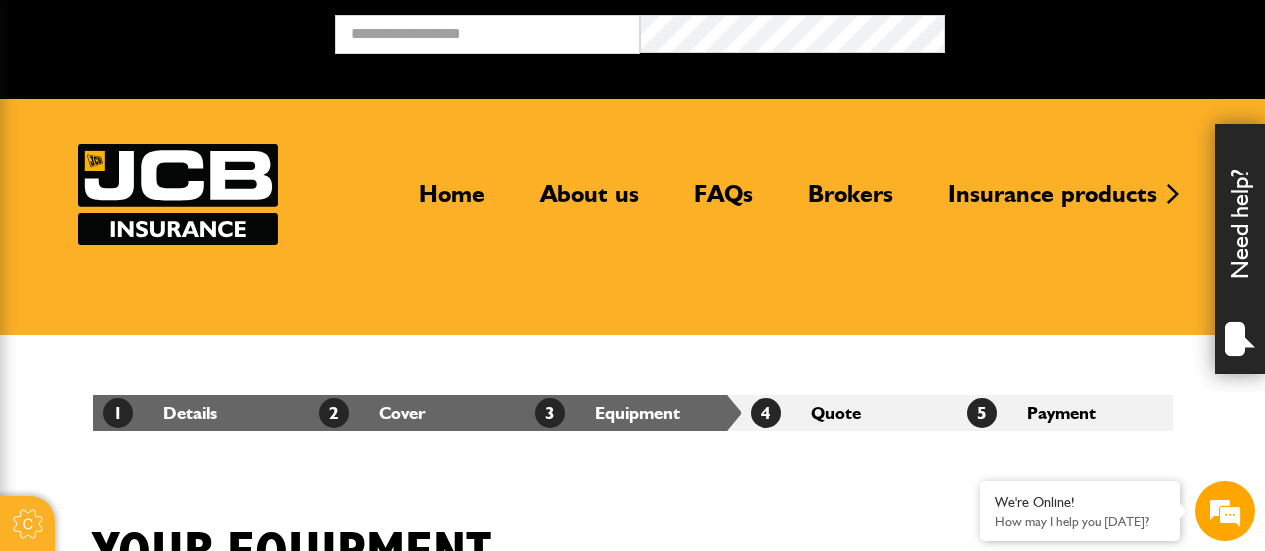 scroll, scrollTop: 0, scrollLeft: 0, axis: both 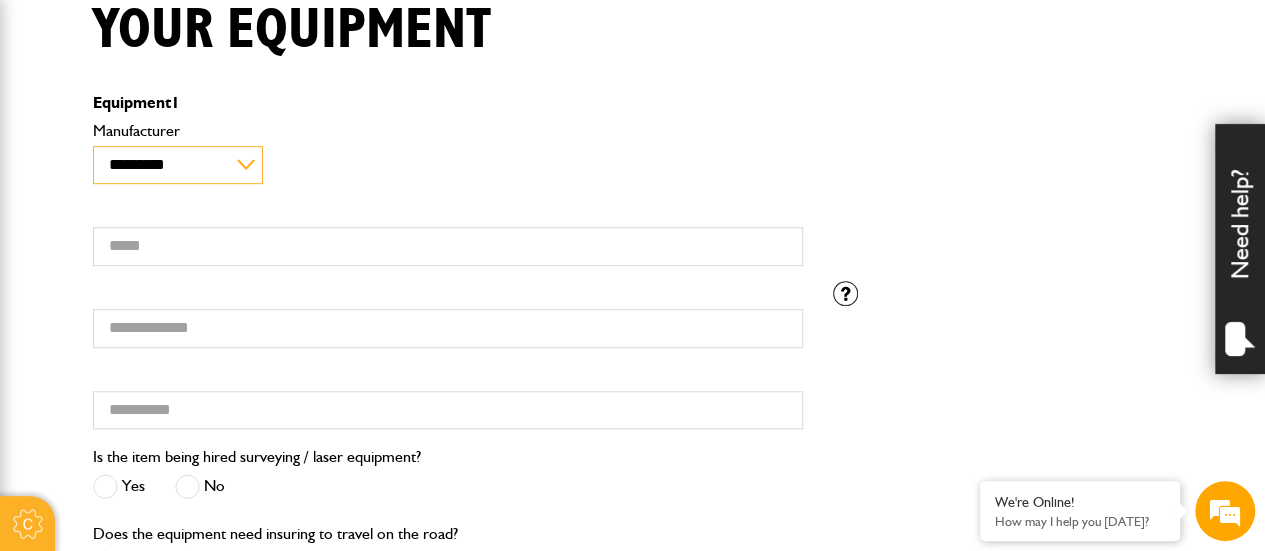 click on "**********" at bounding box center [178, 165] 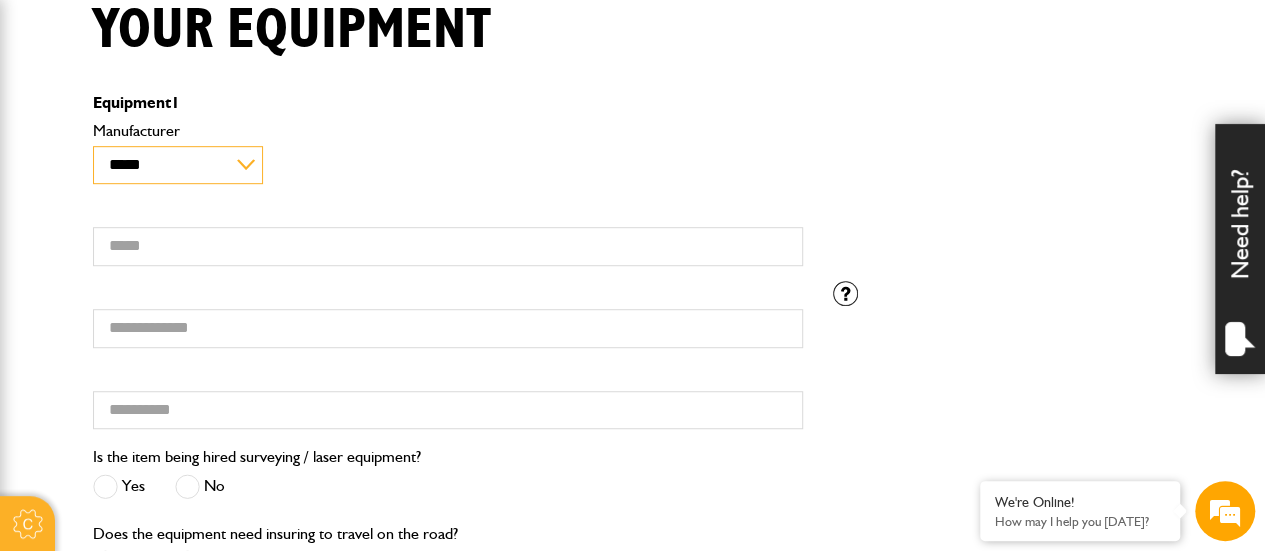 click on "**********" at bounding box center [178, 165] 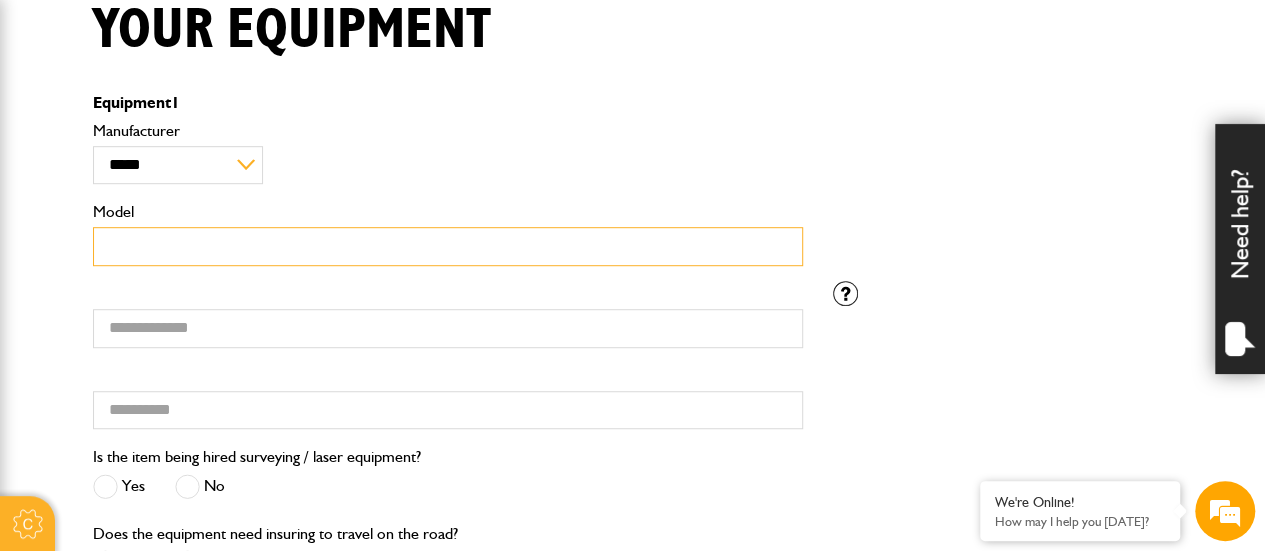 click on "Model" at bounding box center [448, 246] 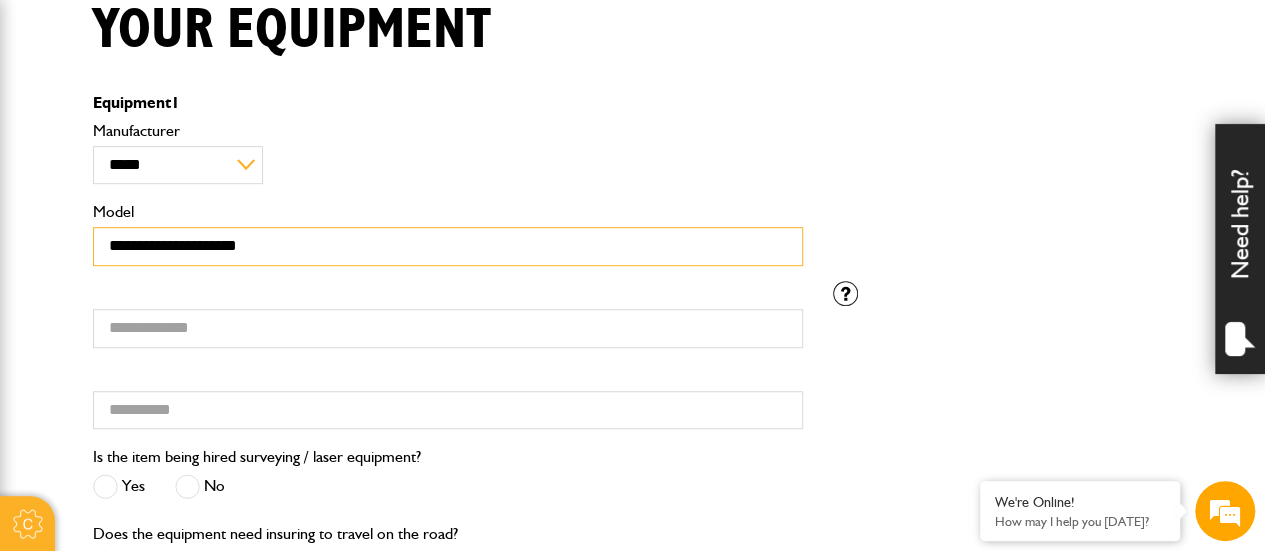 type on "**********" 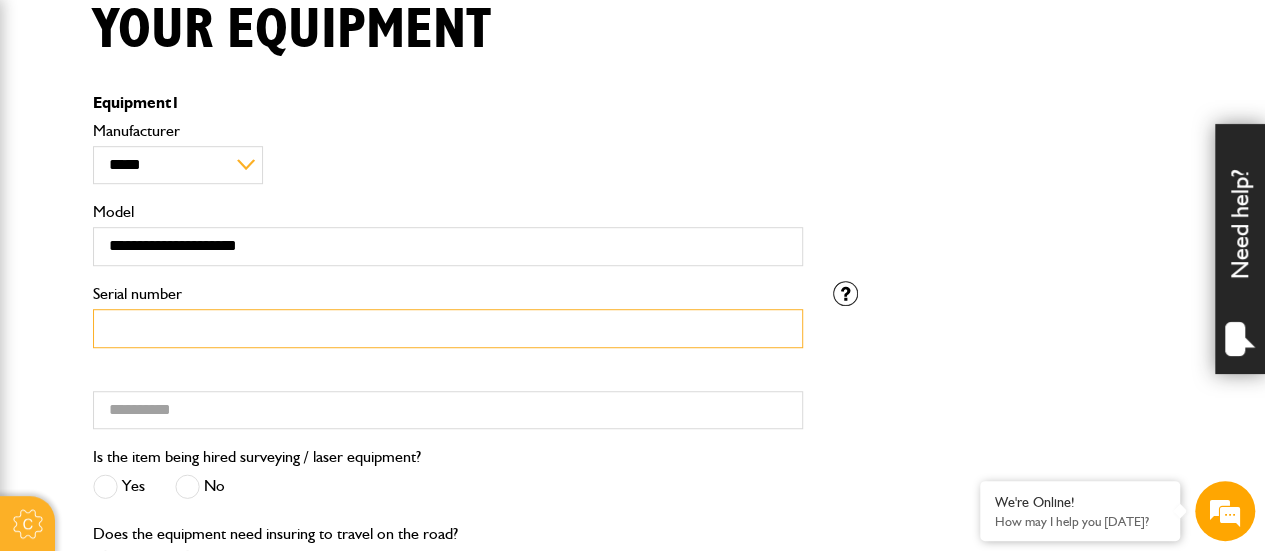 click on "Serial number" at bounding box center [448, 328] 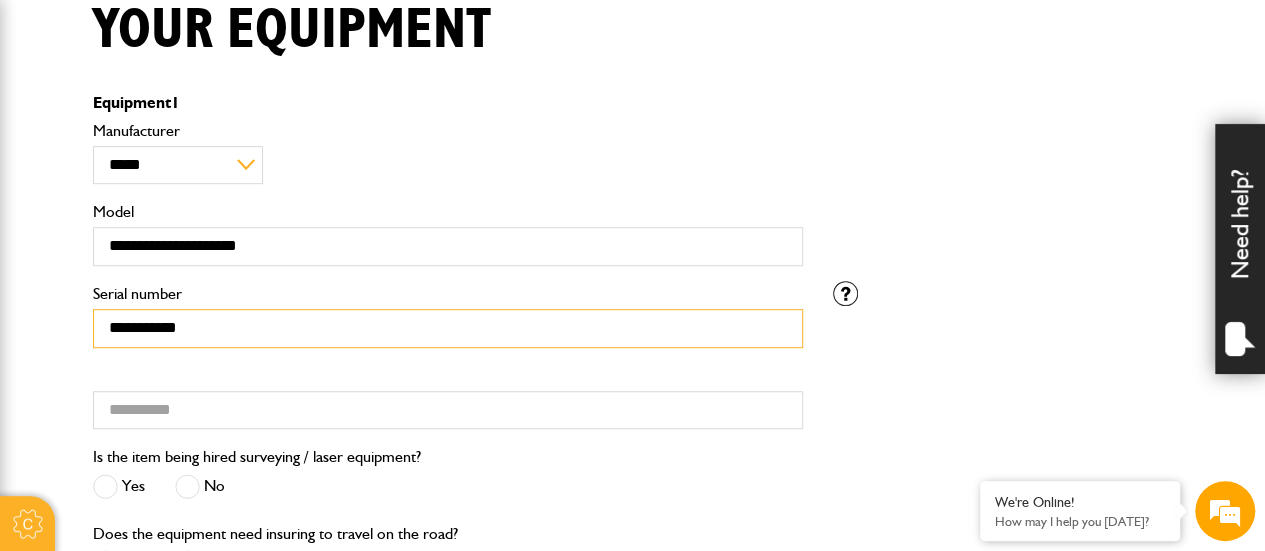 type on "**********" 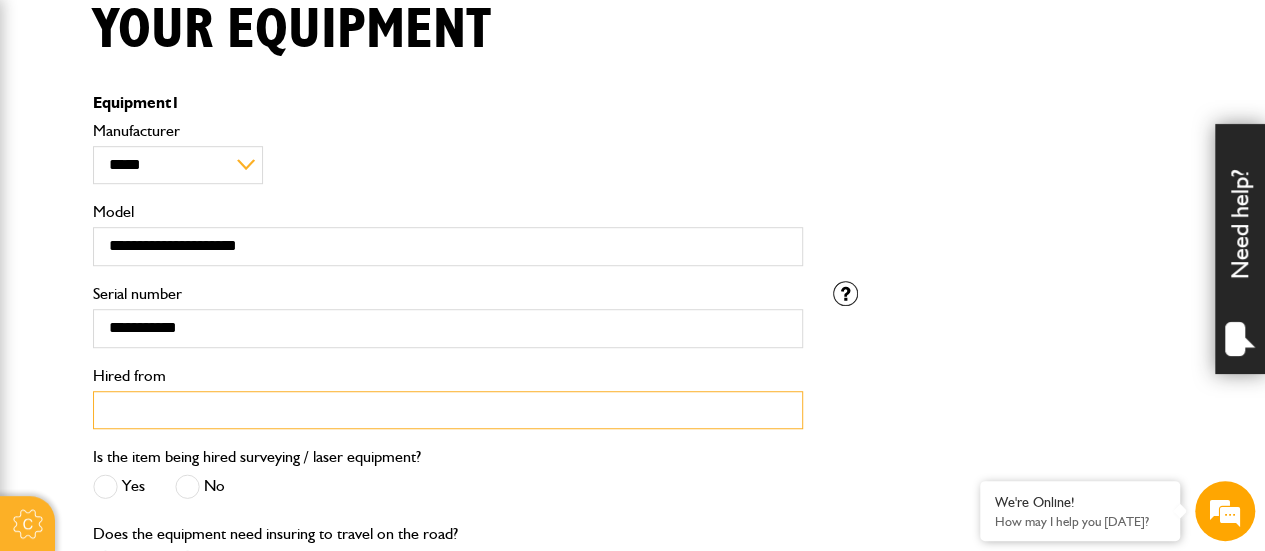 click on "Hired from" at bounding box center [448, 410] 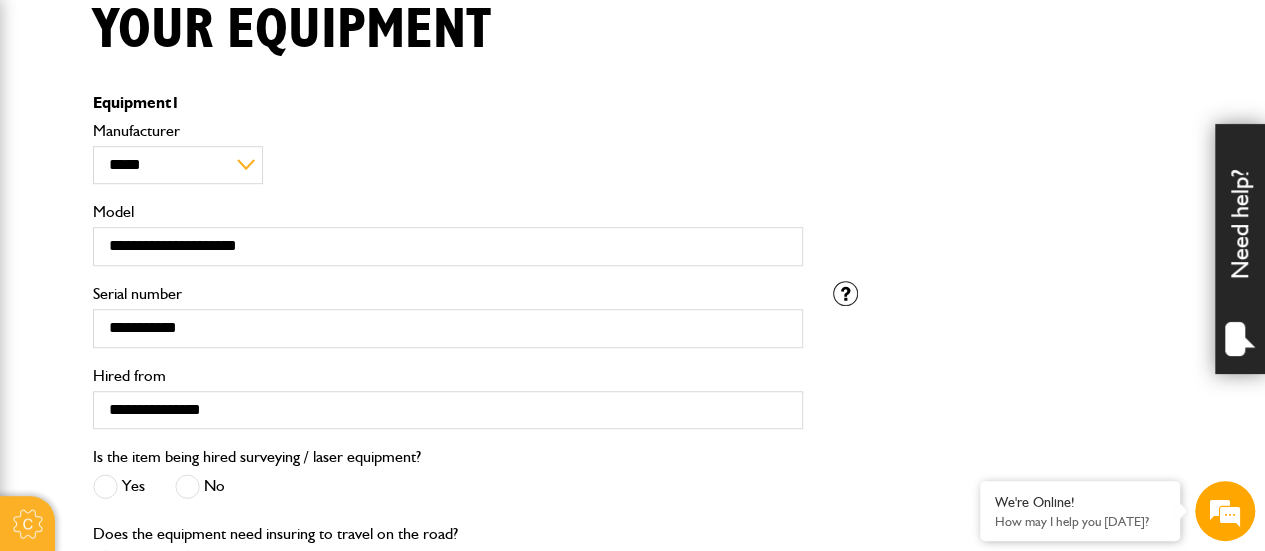 click at bounding box center [187, 486] 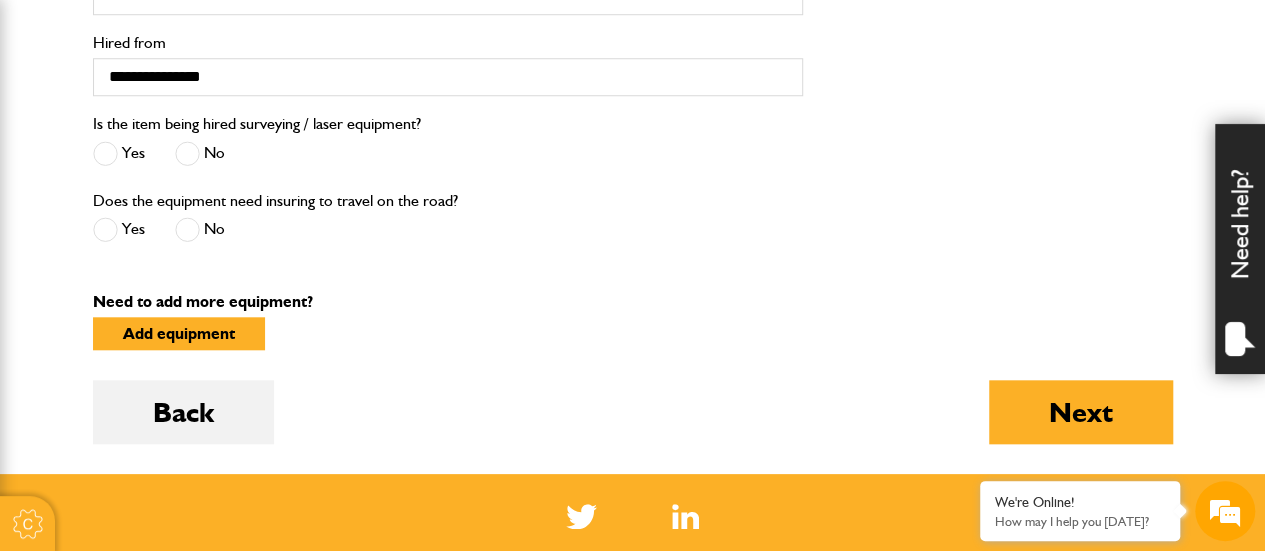 scroll, scrollTop: 852, scrollLeft: 0, axis: vertical 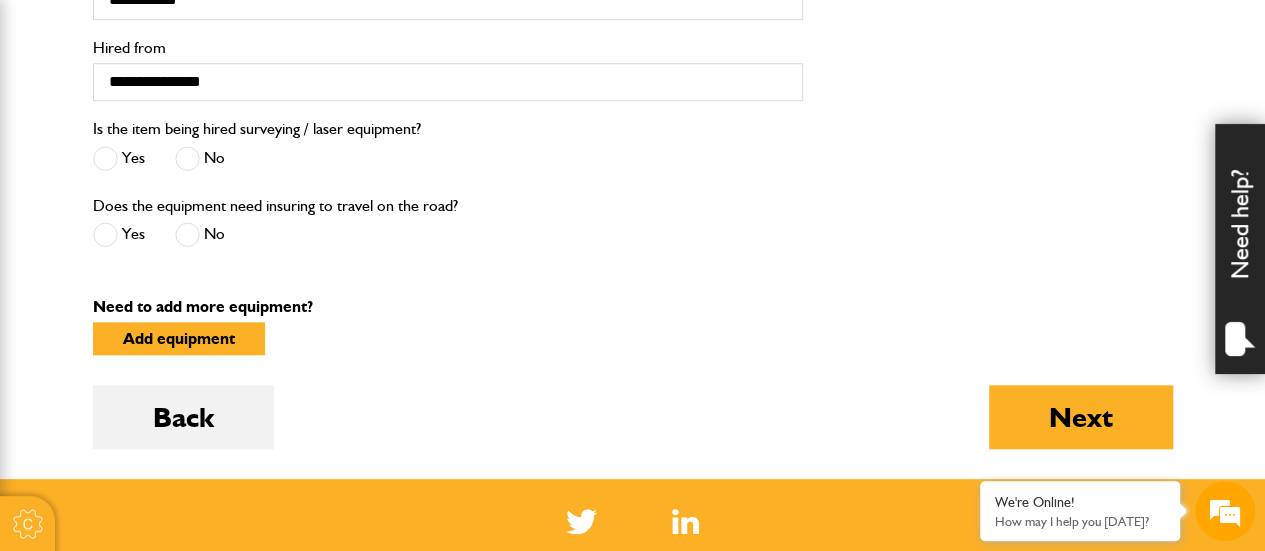 click at bounding box center (187, 234) 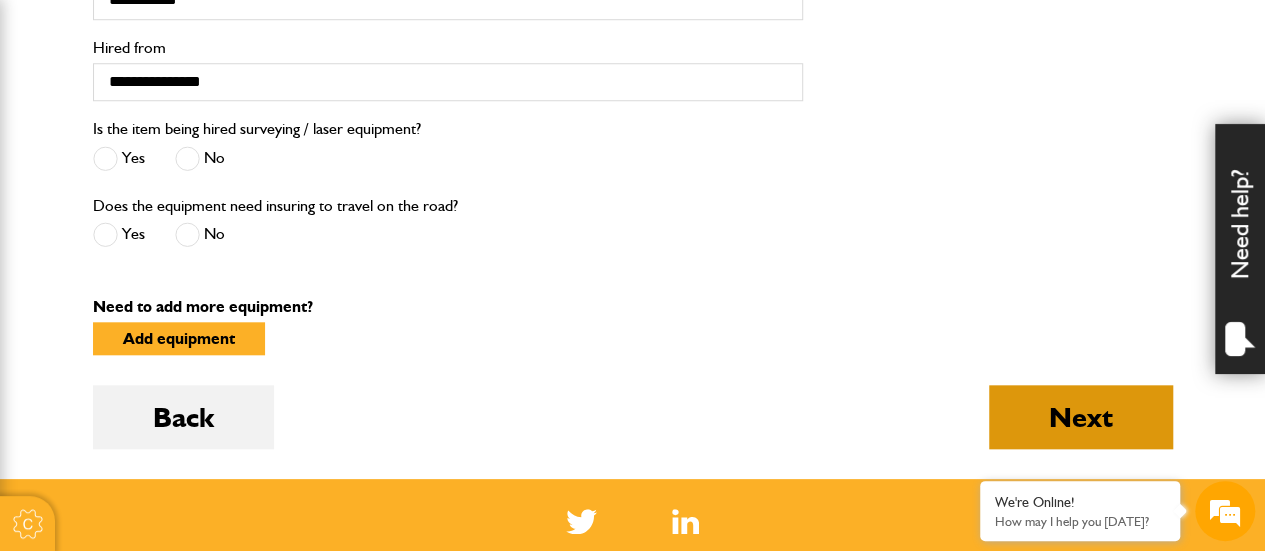 click on "Next" at bounding box center [1081, 417] 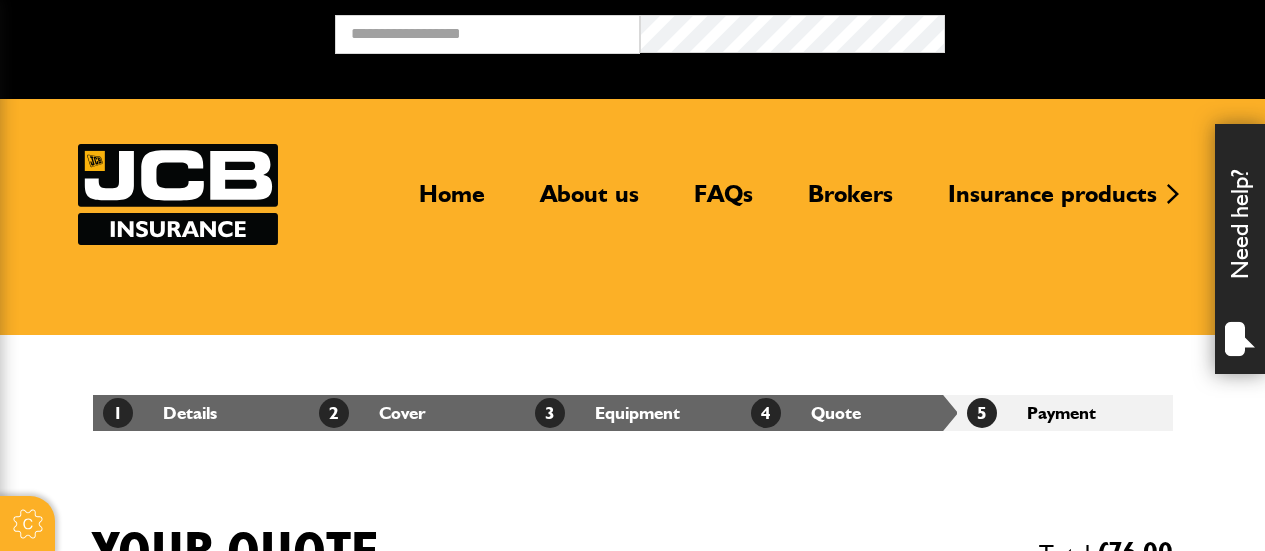 scroll, scrollTop: 0, scrollLeft: 0, axis: both 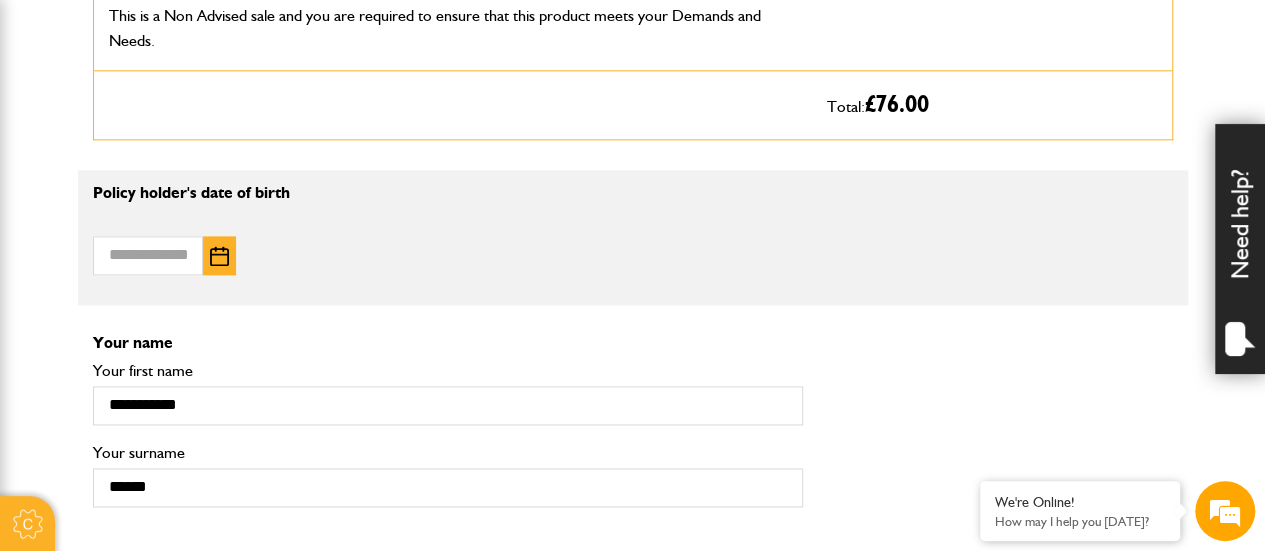 click at bounding box center [219, 256] 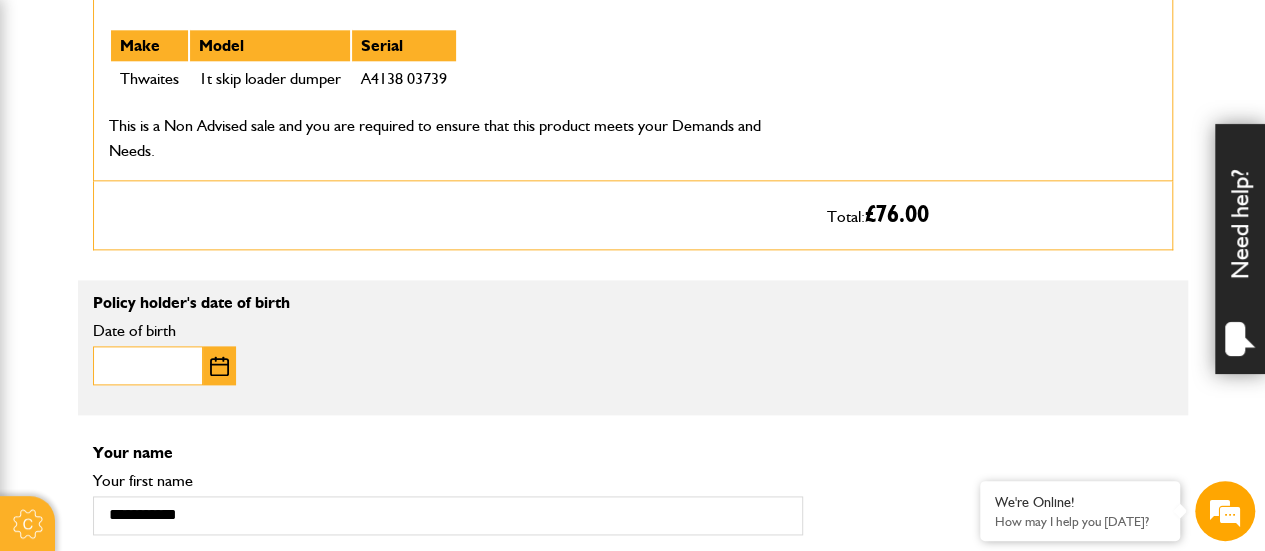scroll, scrollTop: 1133, scrollLeft: 0, axis: vertical 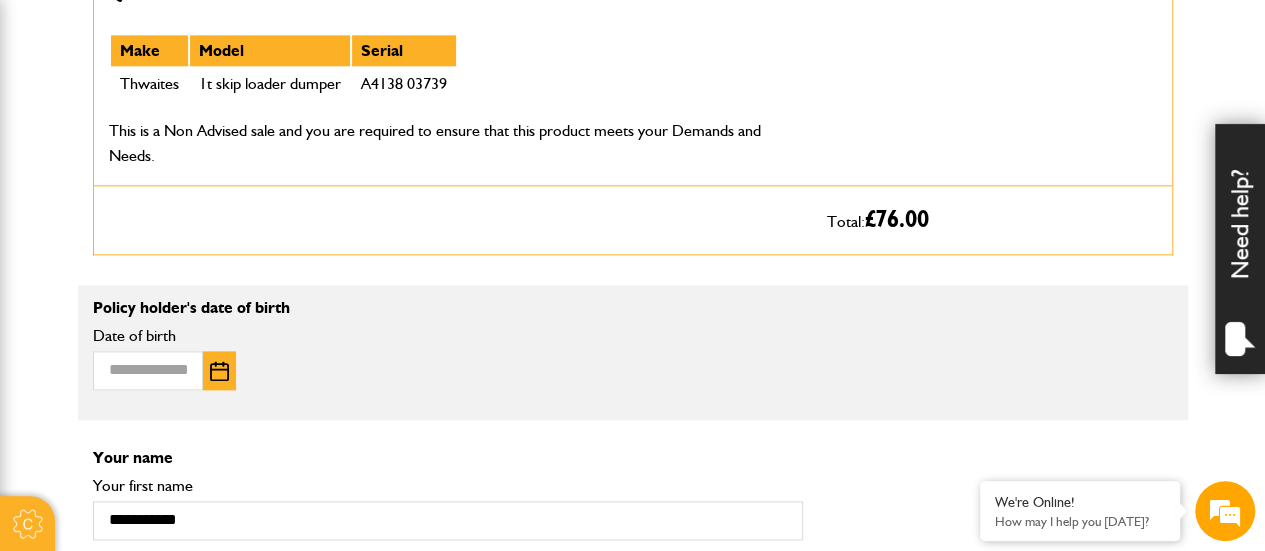 click at bounding box center [219, 370] 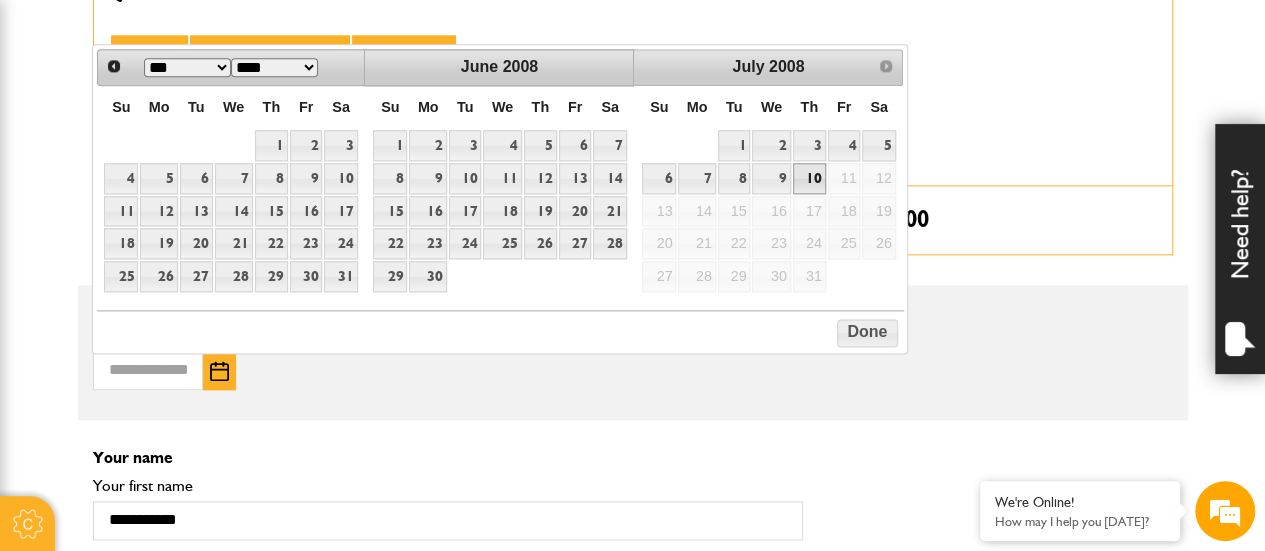 click on "*** *** *** *** *** *** ***" at bounding box center (187, 67) 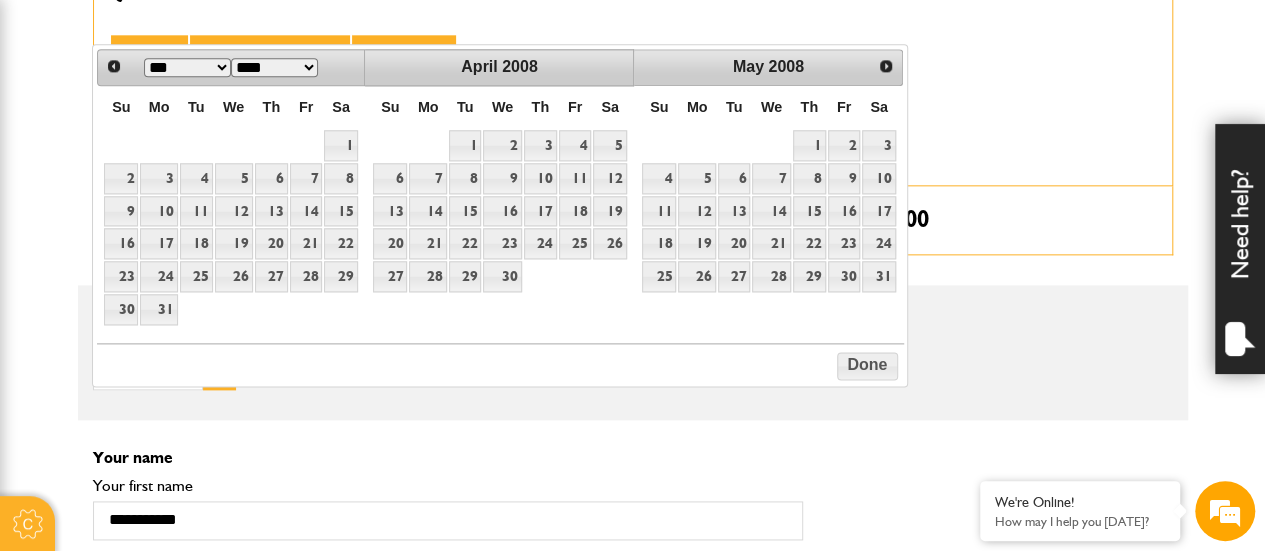 click on "**** **** **** **** **** **** **** **** **** **** **** **** **** **** **** **** **** **** **** **** **** **** **** **** **** **** **** **** **** **** **** **** **** **** **** **** **** **** **** **** **** **** **** **** **** **** **** **** **** **** **** **** **** **** **** **** **** **** **** **** **** **** **** **** **** **** **** **** **** **** **** **** **** ****" at bounding box center [274, 67] 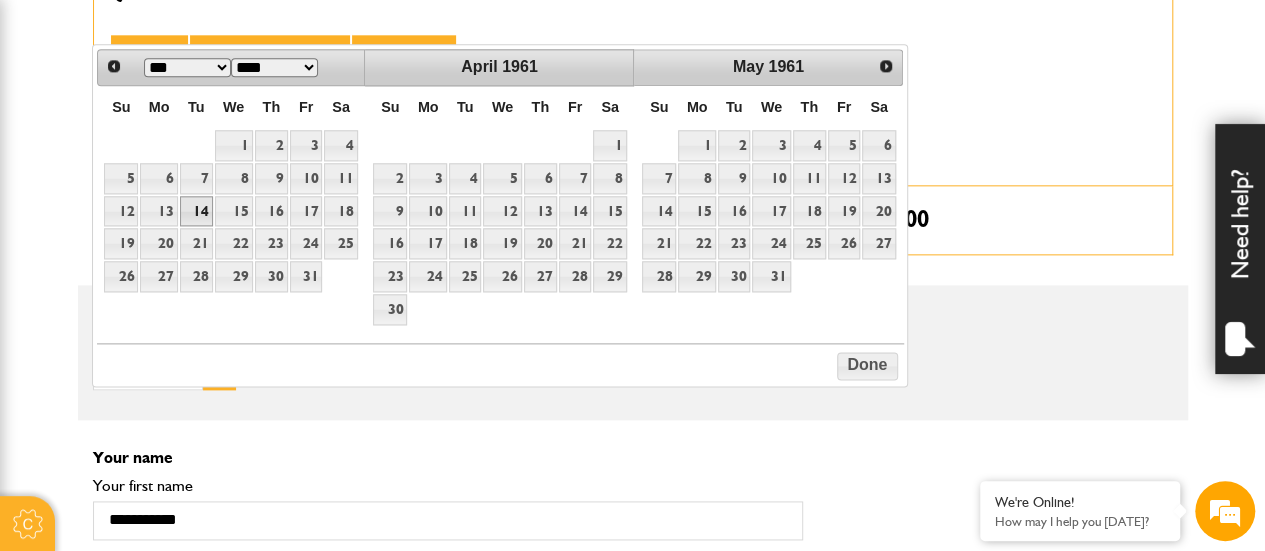 click on "14" at bounding box center [196, 211] 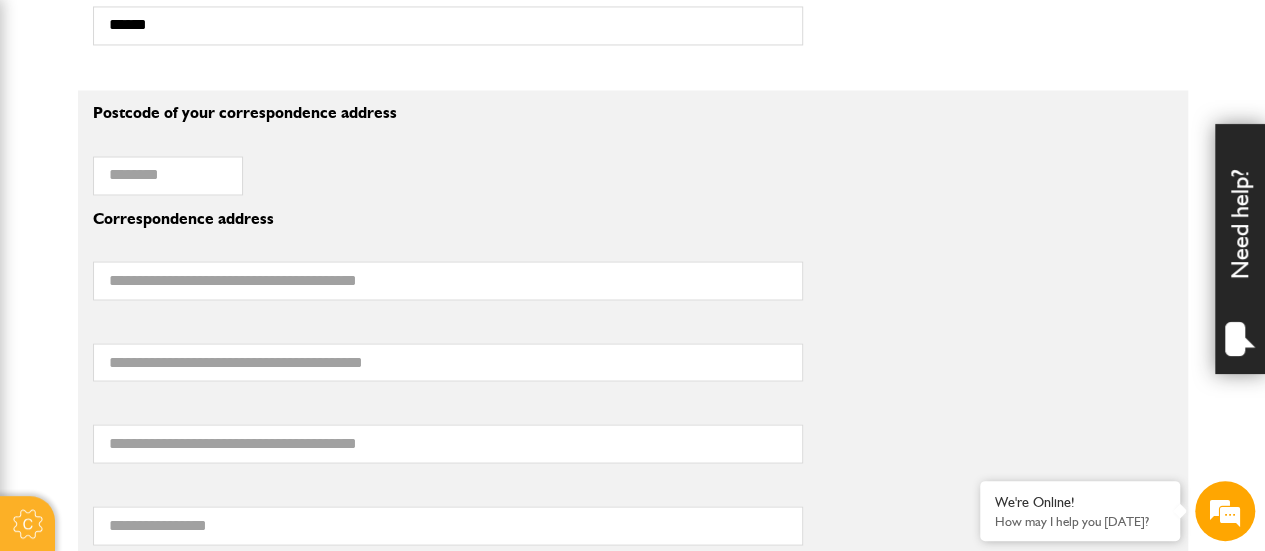 scroll, scrollTop: 1695, scrollLeft: 0, axis: vertical 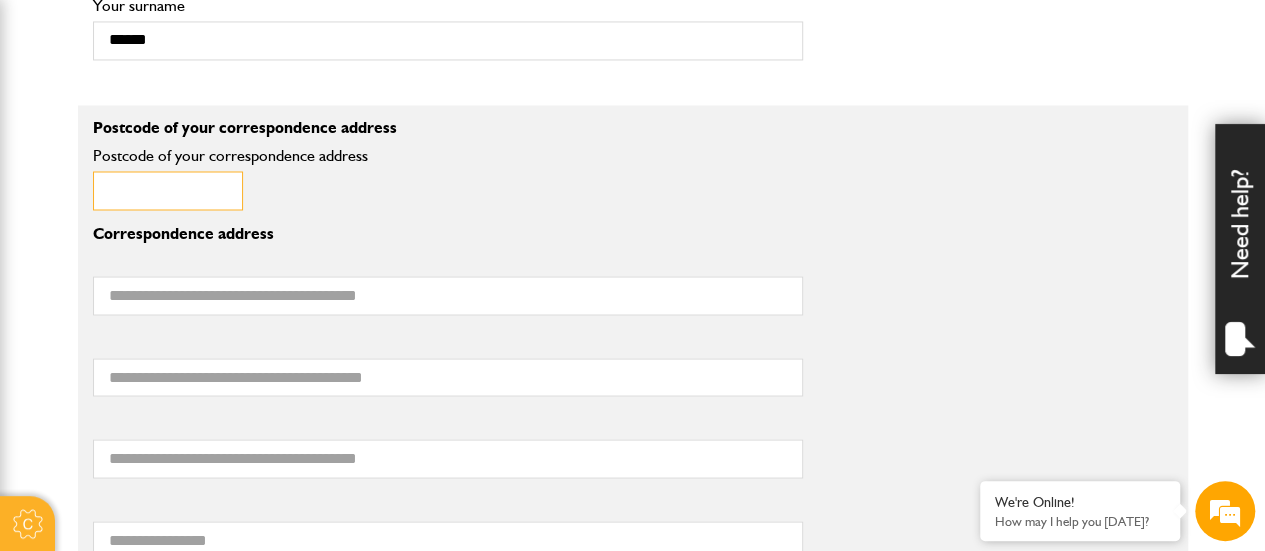 click on "Postcode of your correspondence address" at bounding box center (168, 190) 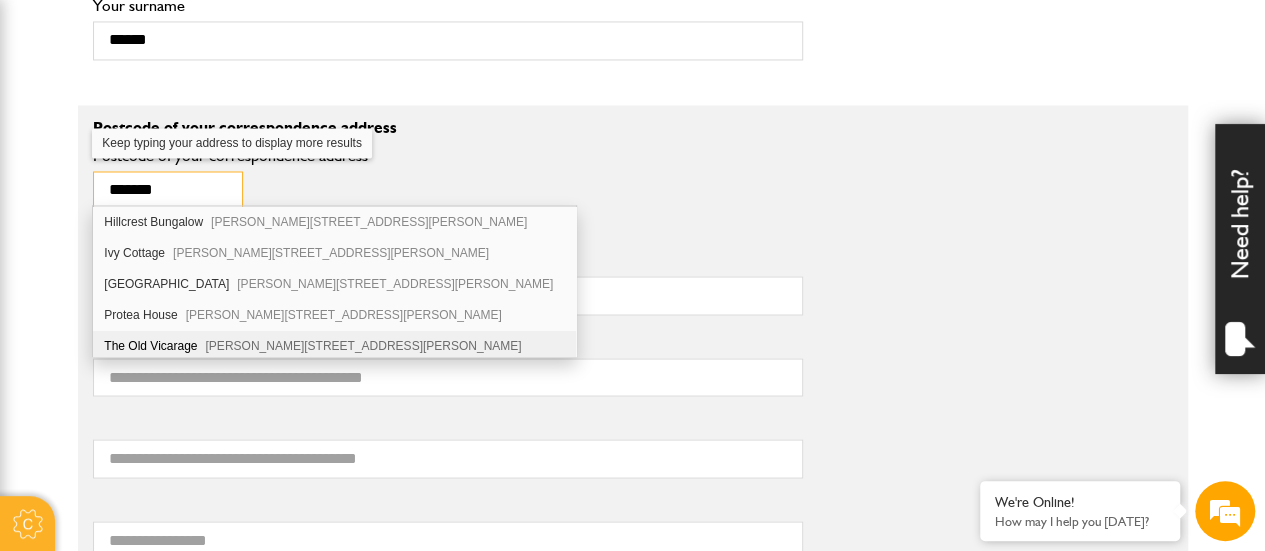 type on "*******" 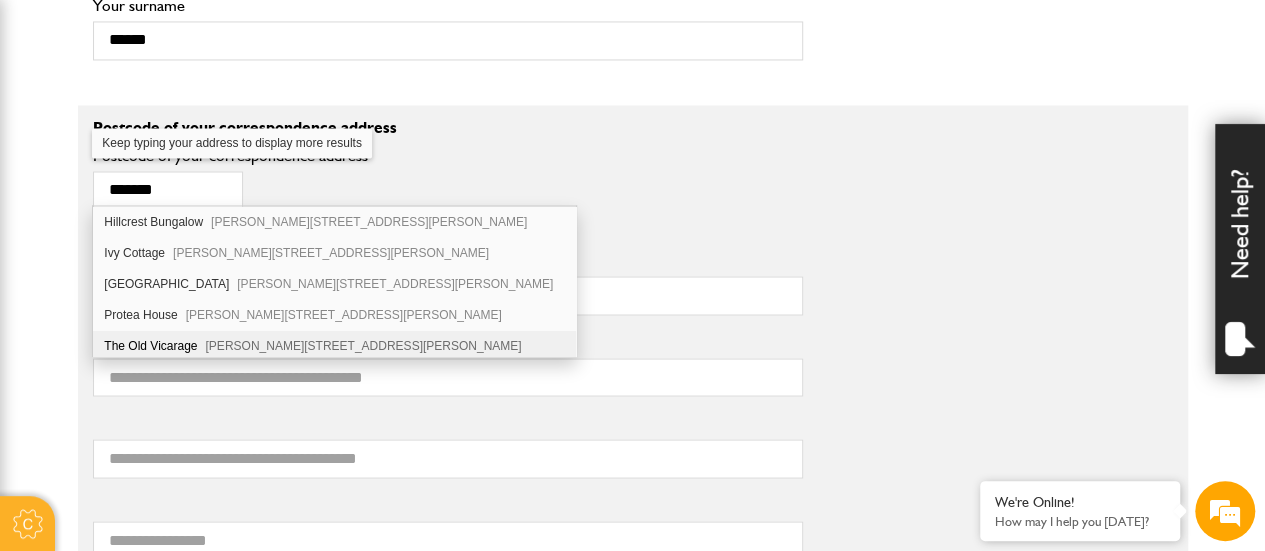 click on "Bishop Norton Market Rasen LN8 2BH" at bounding box center [364, 345] 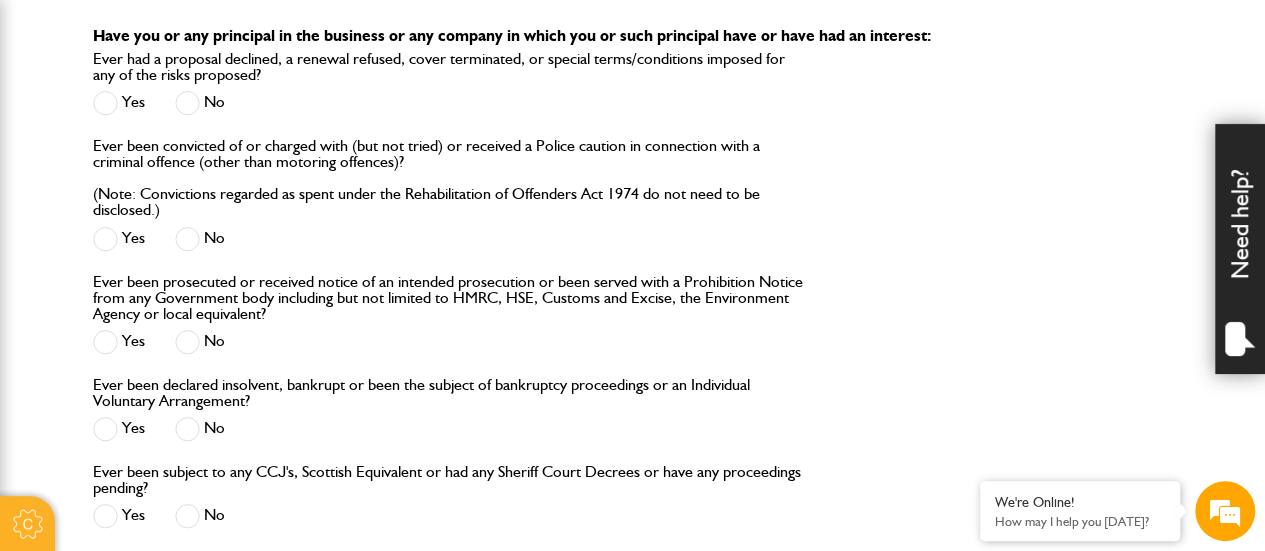 scroll, scrollTop: 2374, scrollLeft: 0, axis: vertical 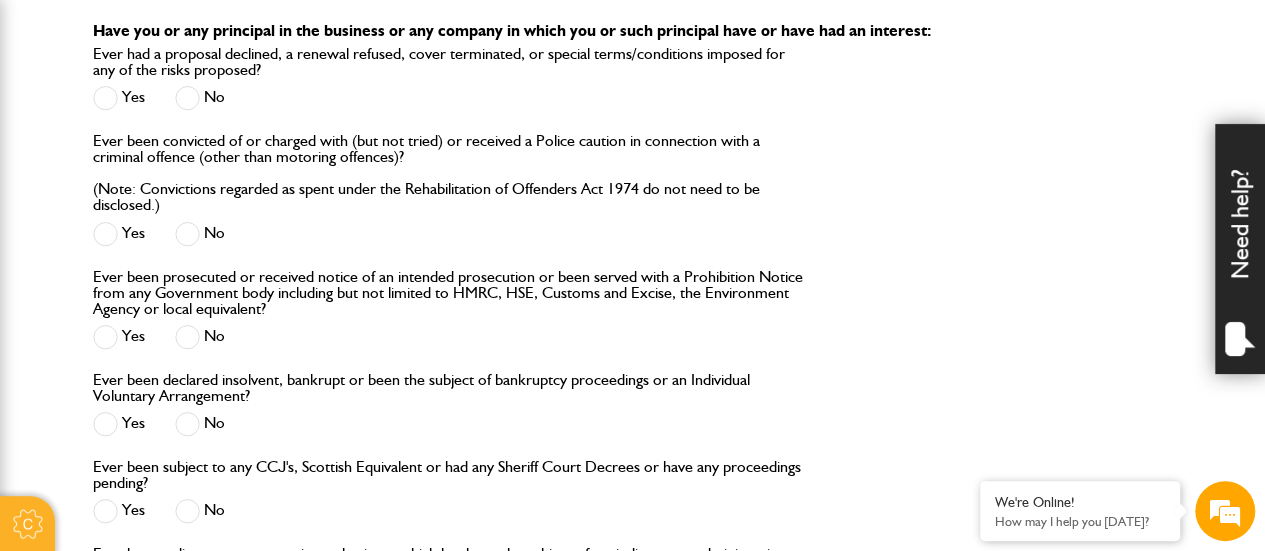 click at bounding box center (187, 98) 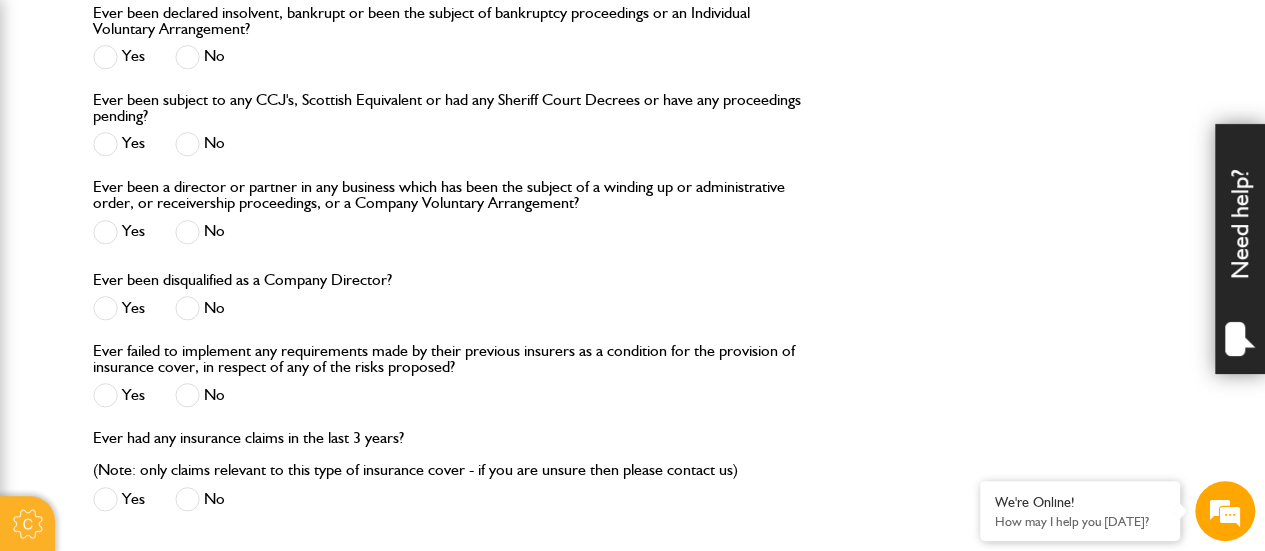 scroll, scrollTop: 2731, scrollLeft: 0, axis: vertical 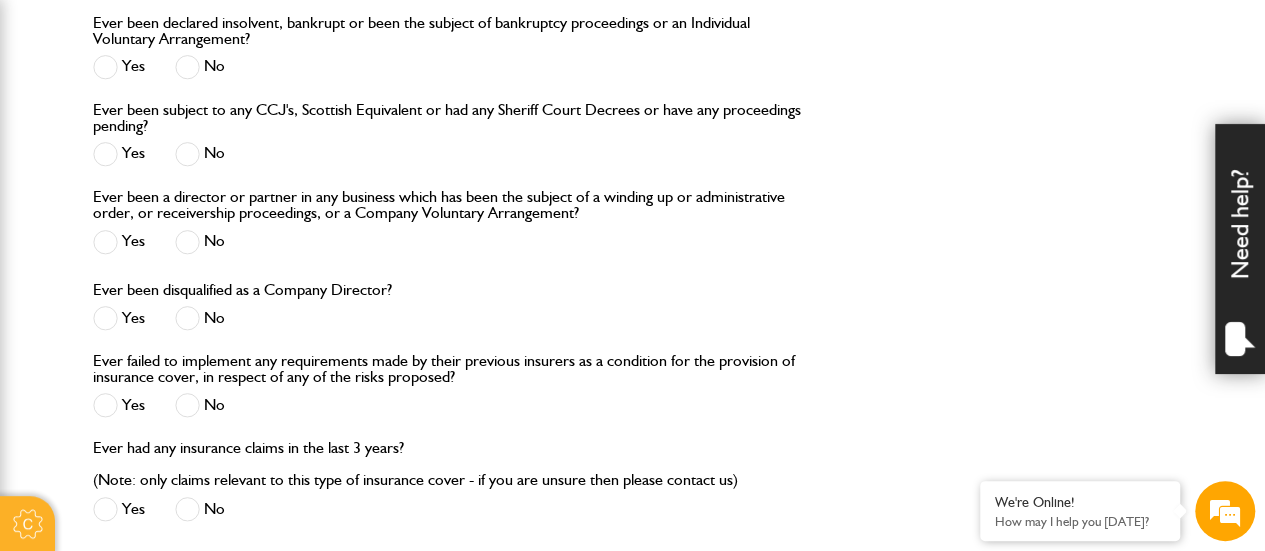 click at bounding box center [187, 154] 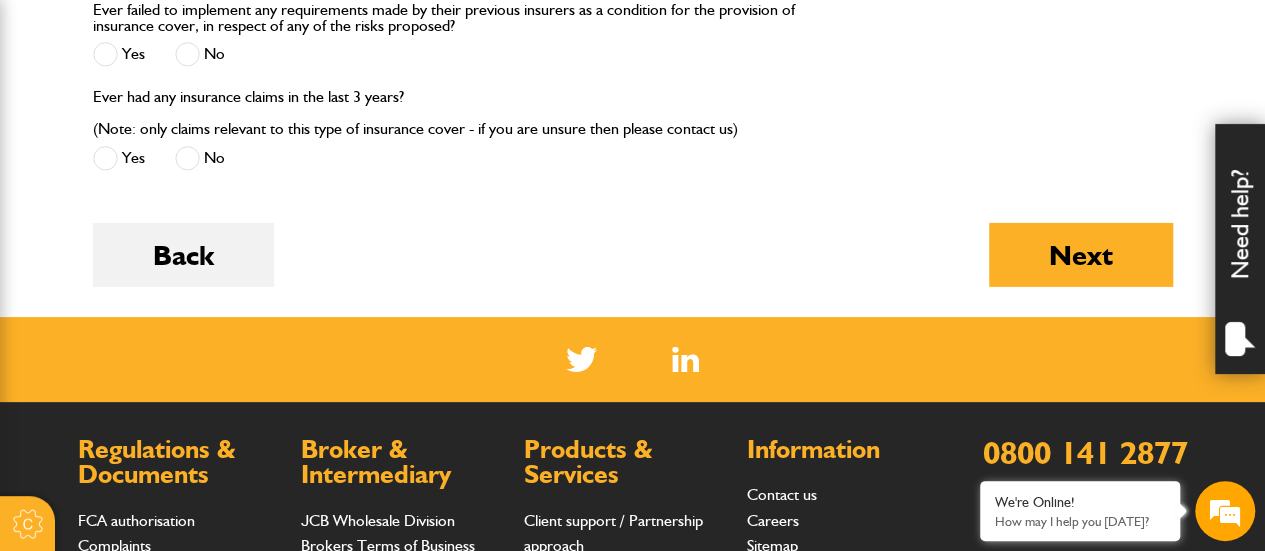 scroll, scrollTop: 3036, scrollLeft: 0, axis: vertical 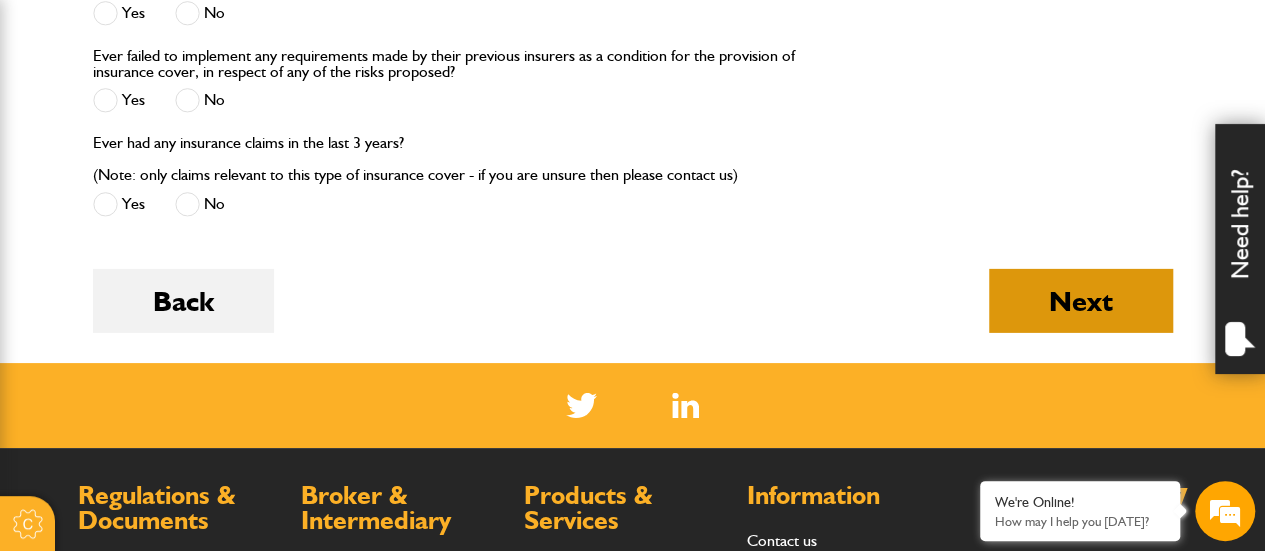 click on "Next" at bounding box center (1081, 301) 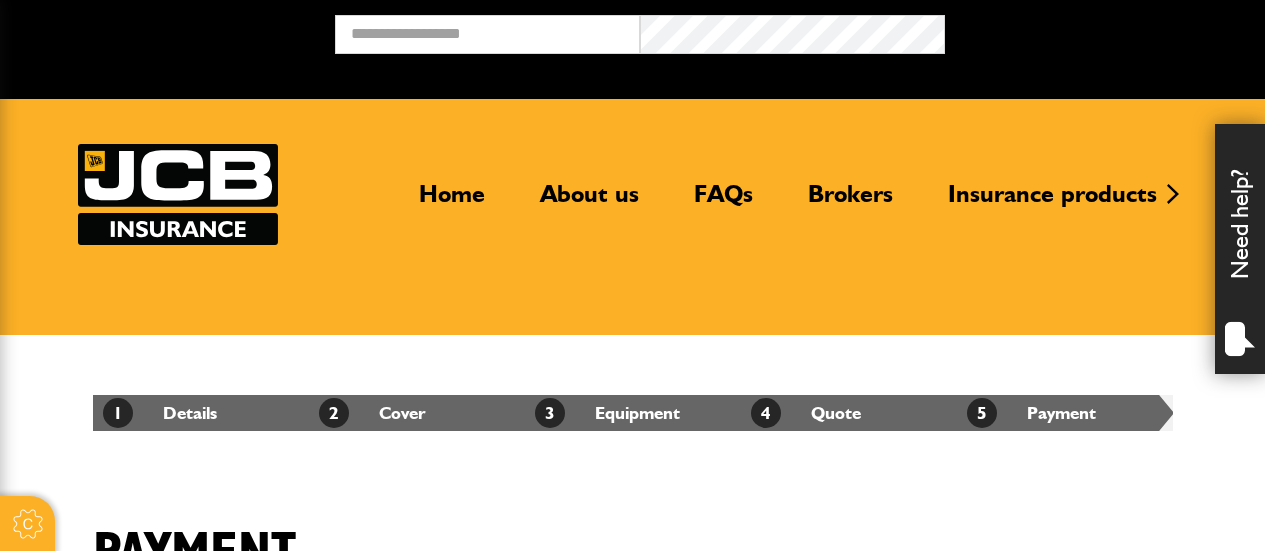 scroll, scrollTop: 0, scrollLeft: 0, axis: both 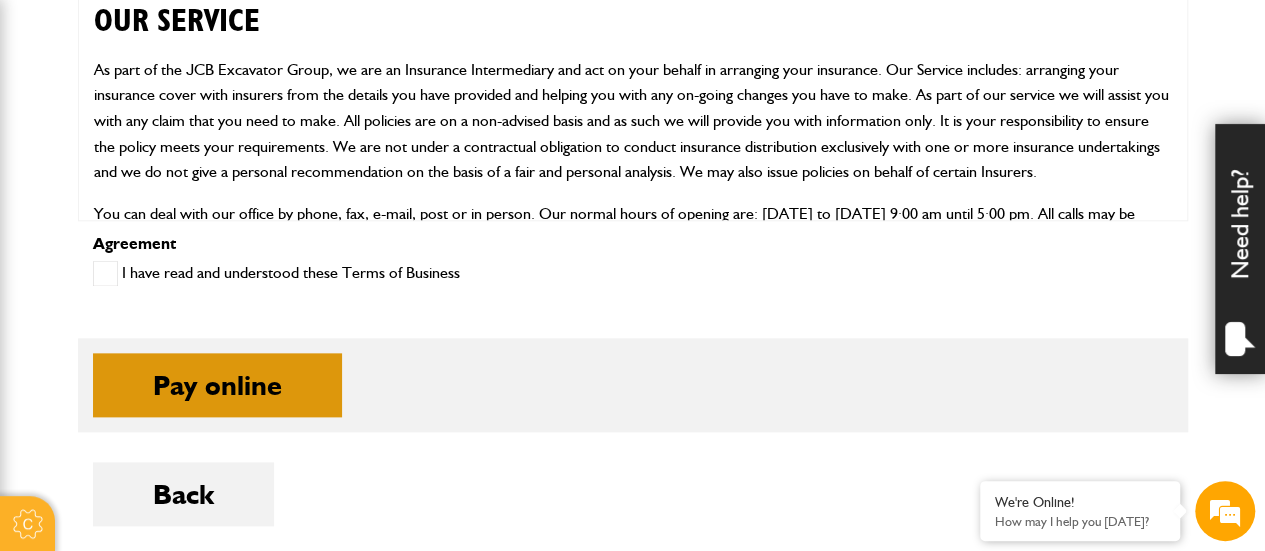 click on "Pay online" at bounding box center (217, 385) 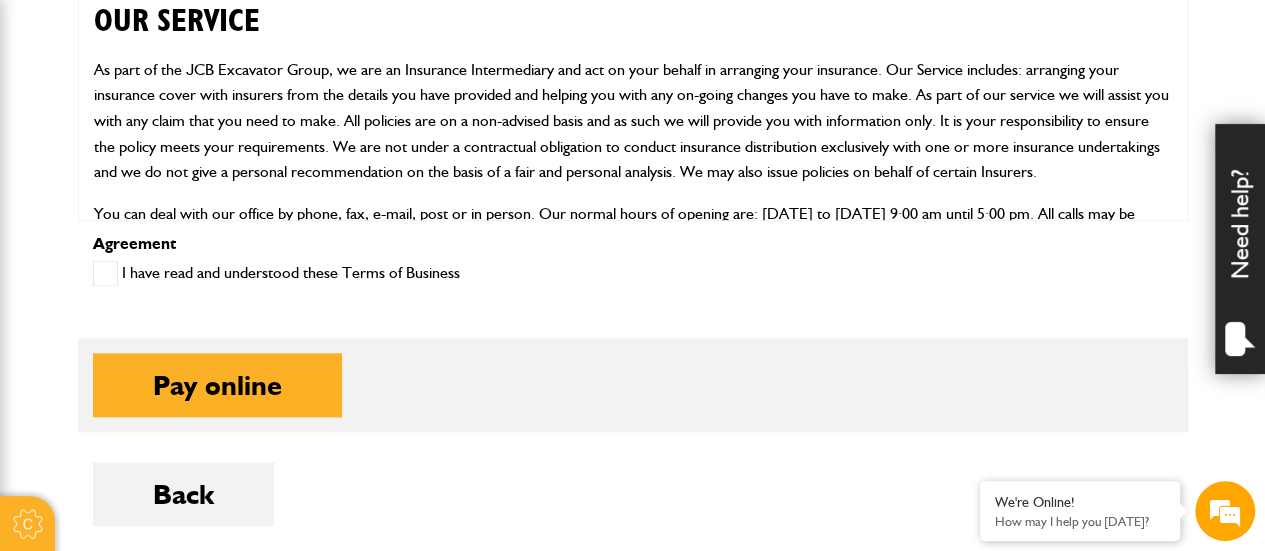 drag, startPoint x: 106, startPoint y: 273, endPoint x: 120, endPoint y: 281, distance: 16.124516 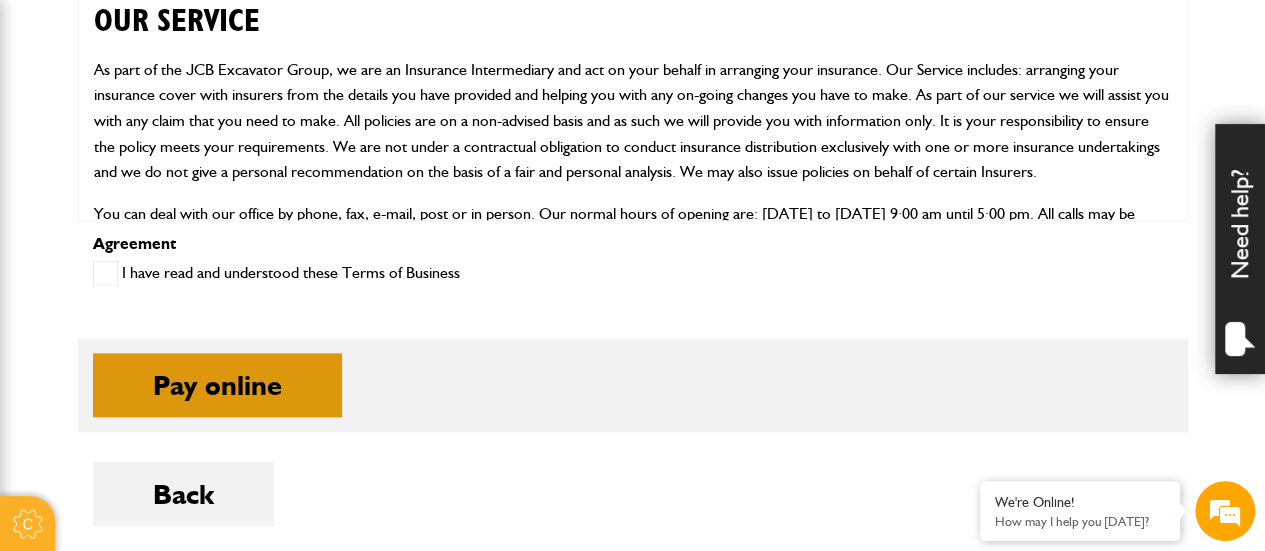 click on "Pay online" at bounding box center (217, 385) 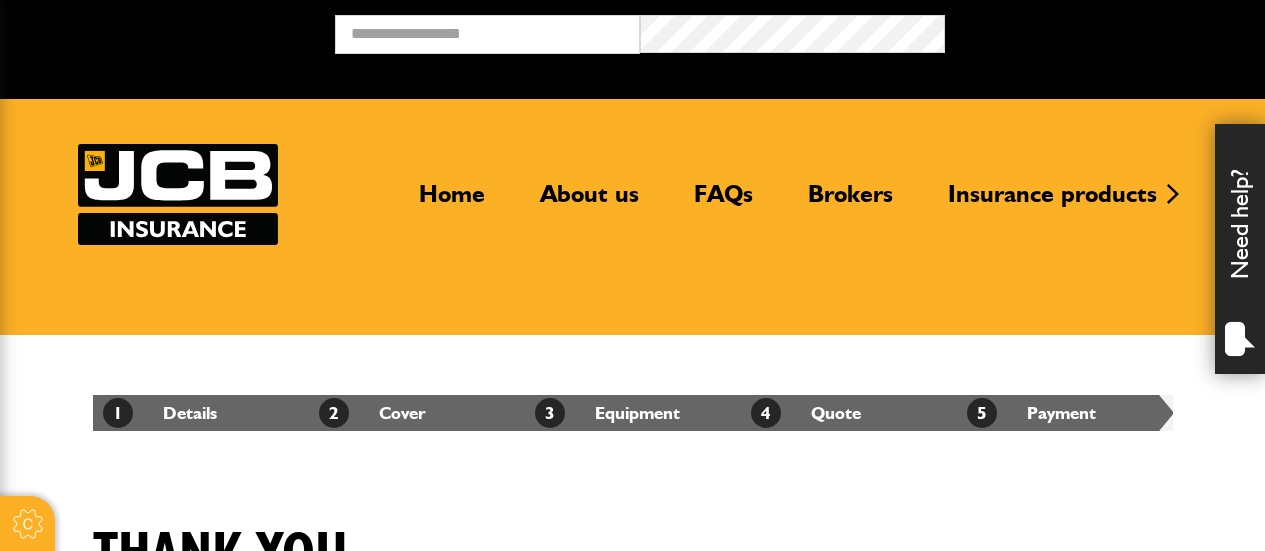 scroll, scrollTop: 0, scrollLeft: 0, axis: both 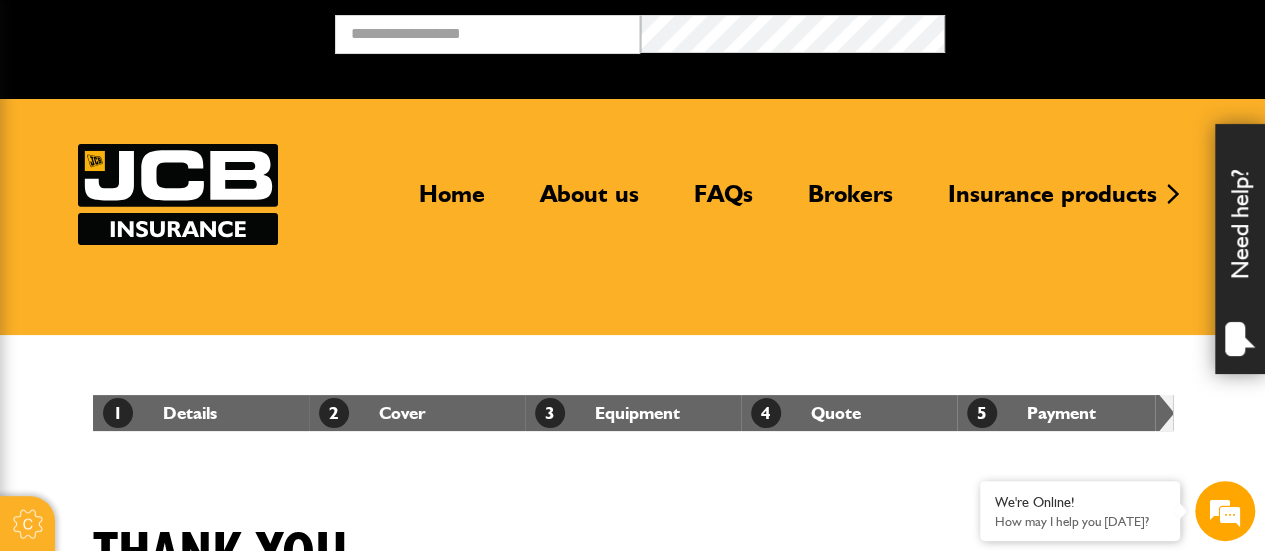 drag, startPoint x: 1270, startPoint y: 107, endPoint x: 1257, endPoint y: 2, distance: 105.801704 